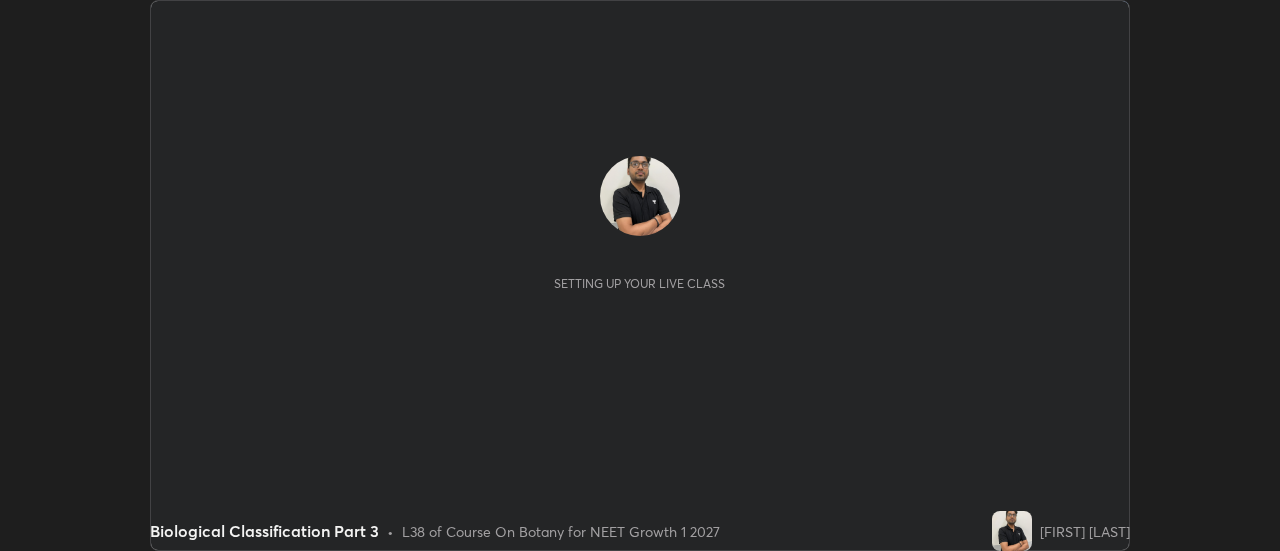scroll, scrollTop: 0, scrollLeft: 0, axis: both 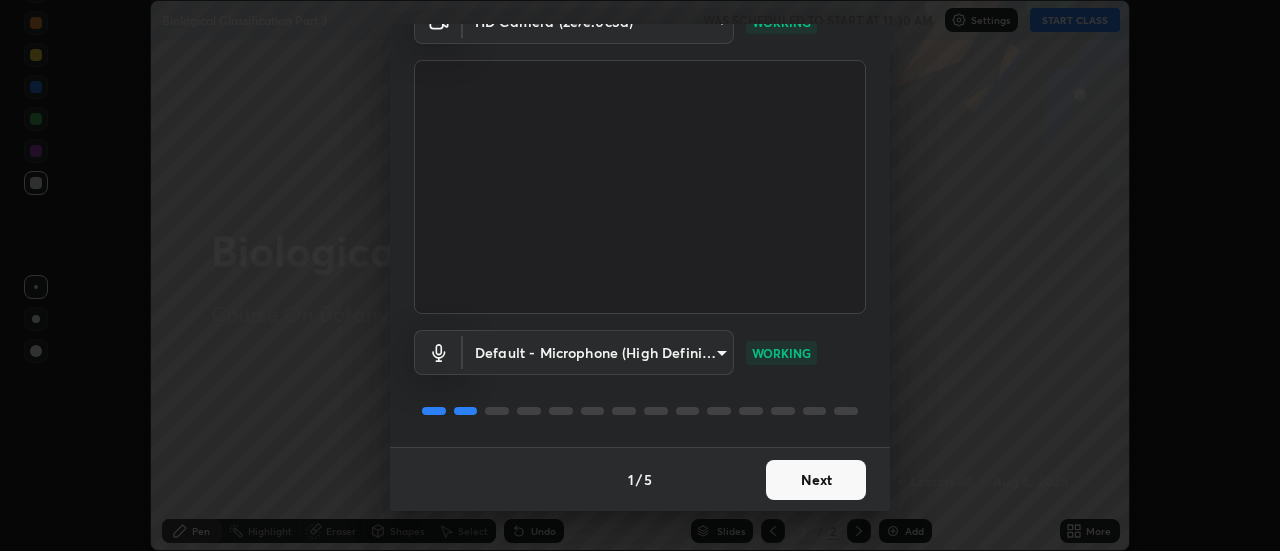 click on "Next" at bounding box center [816, 480] 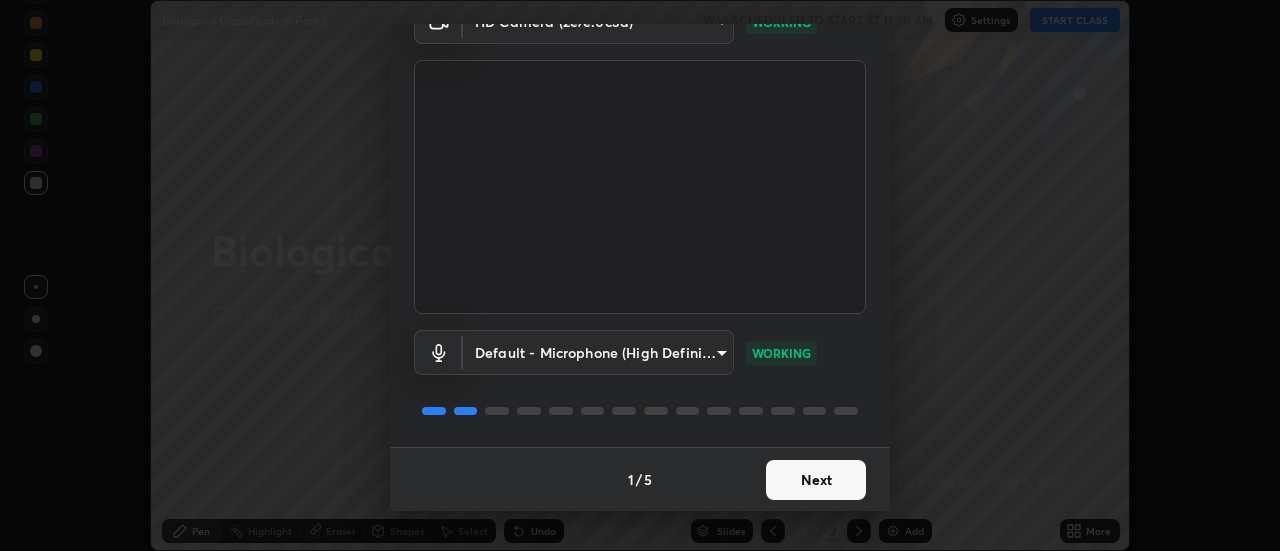 scroll, scrollTop: 0, scrollLeft: 0, axis: both 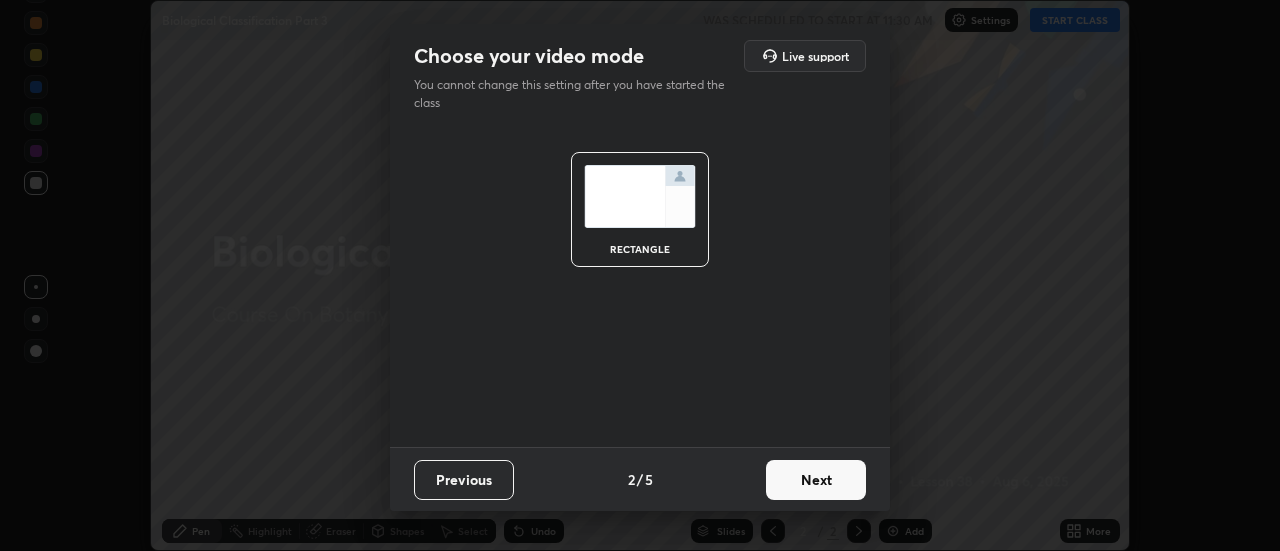 click on "Next" at bounding box center [816, 480] 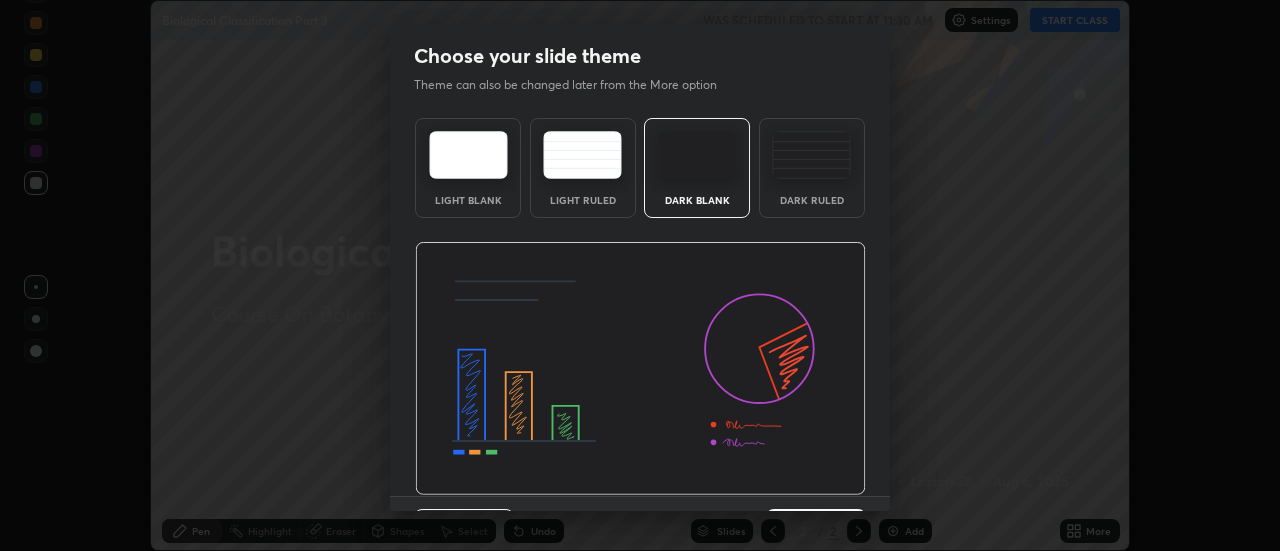 scroll, scrollTop: 49, scrollLeft: 0, axis: vertical 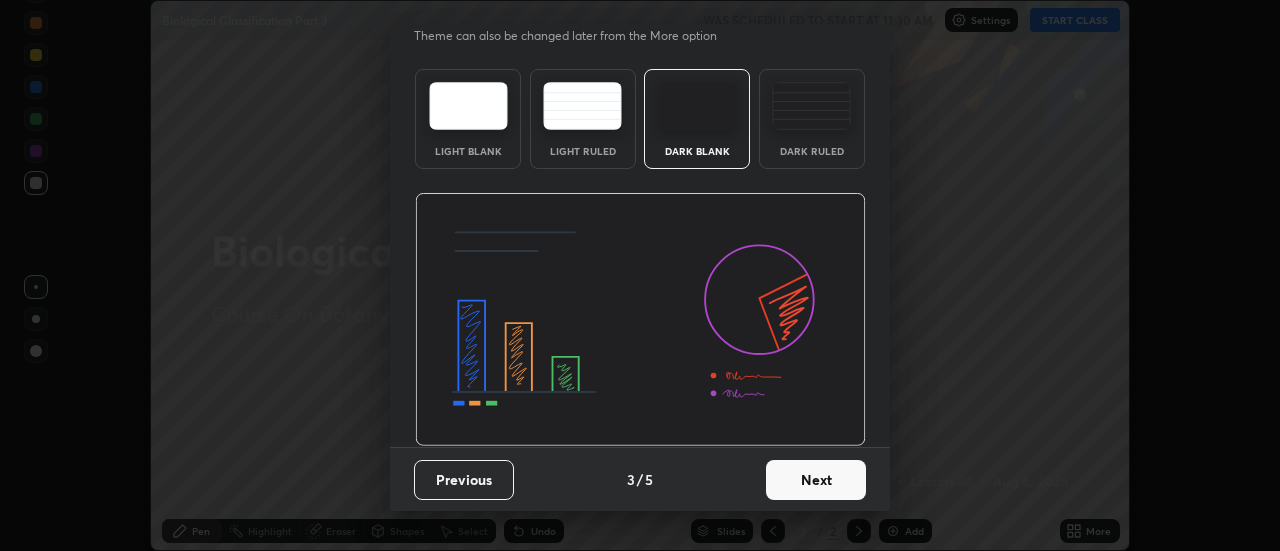 click on "Next" at bounding box center (816, 480) 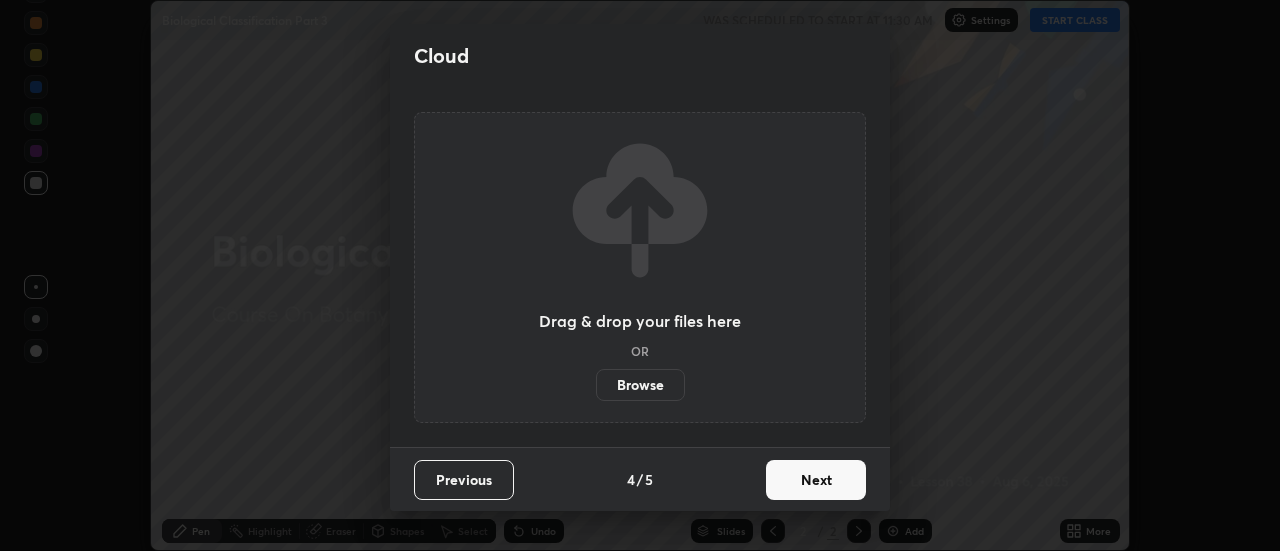 click on "Next" at bounding box center (816, 480) 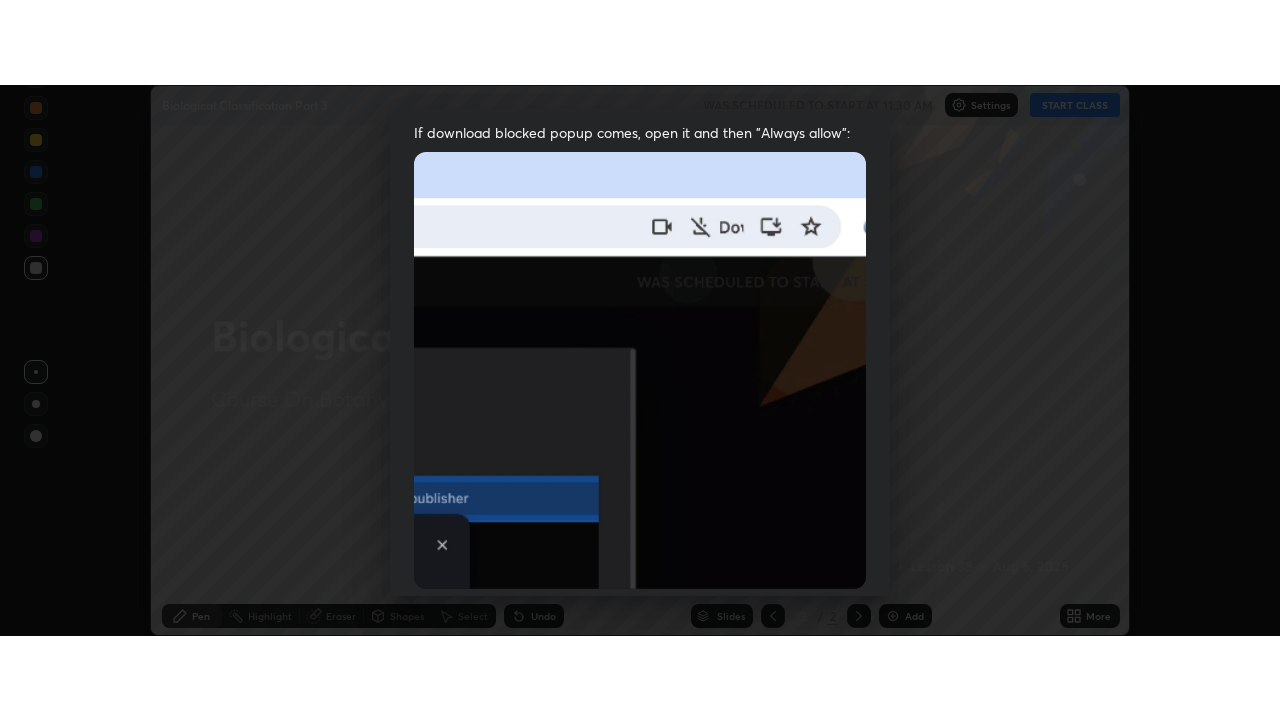 scroll, scrollTop: 513, scrollLeft: 0, axis: vertical 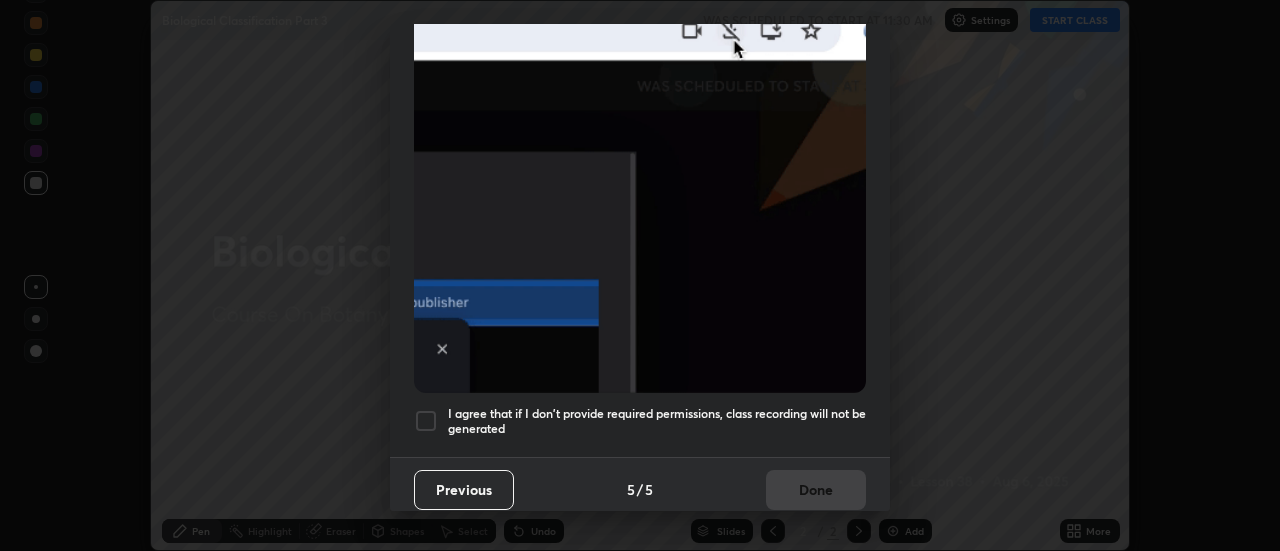 click at bounding box center (426, 421) 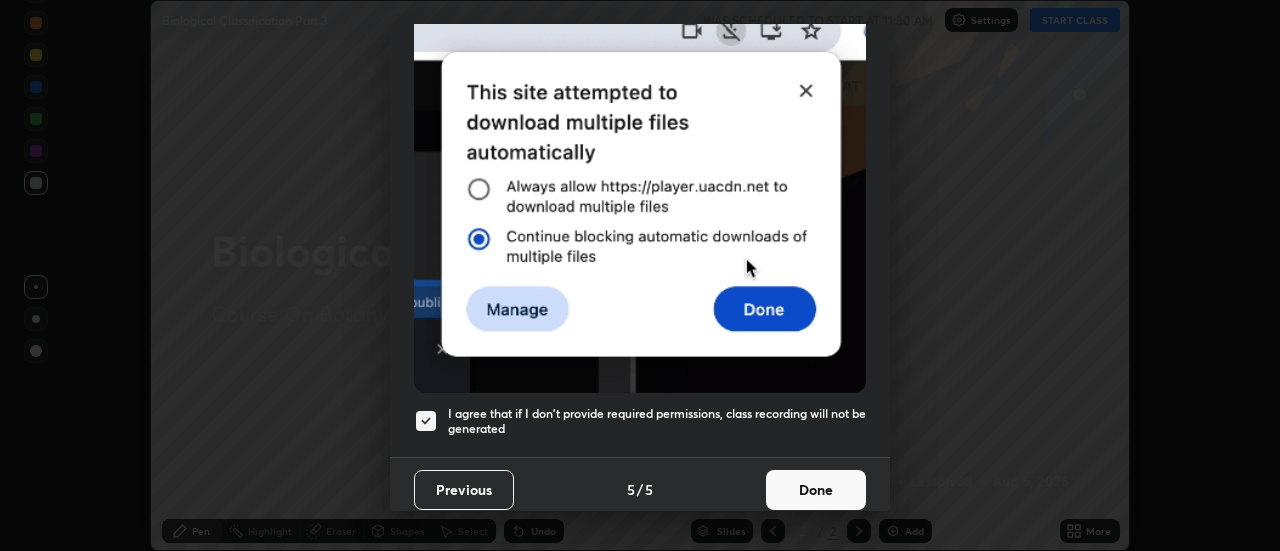 click on "Done" at bounding box center (816, 490) 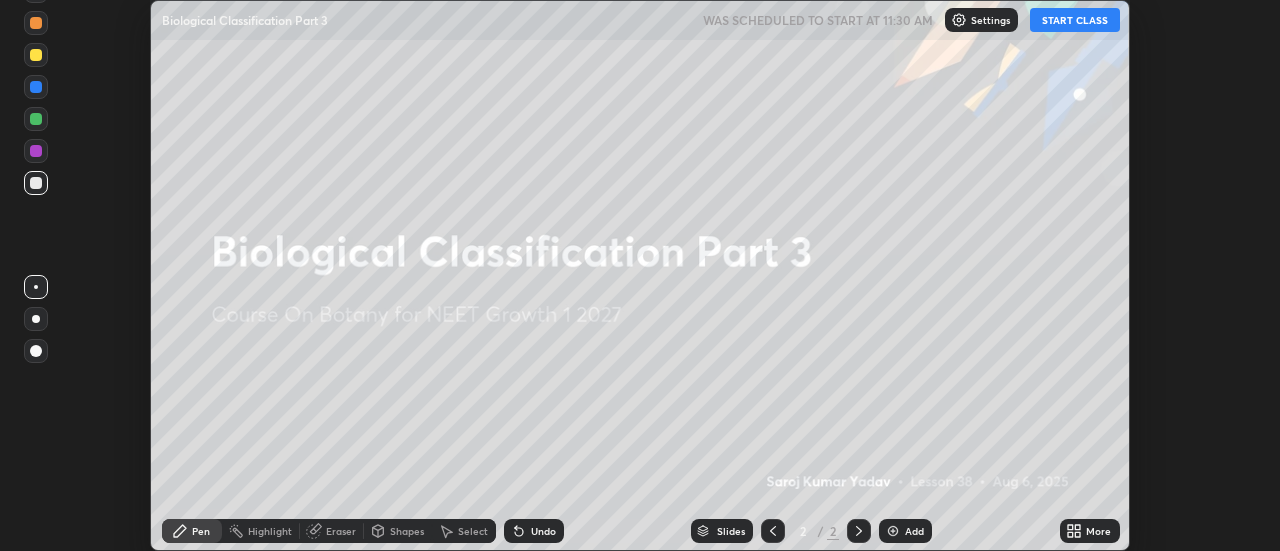 click on "START CLASS" at bounding box center (1075, 20) 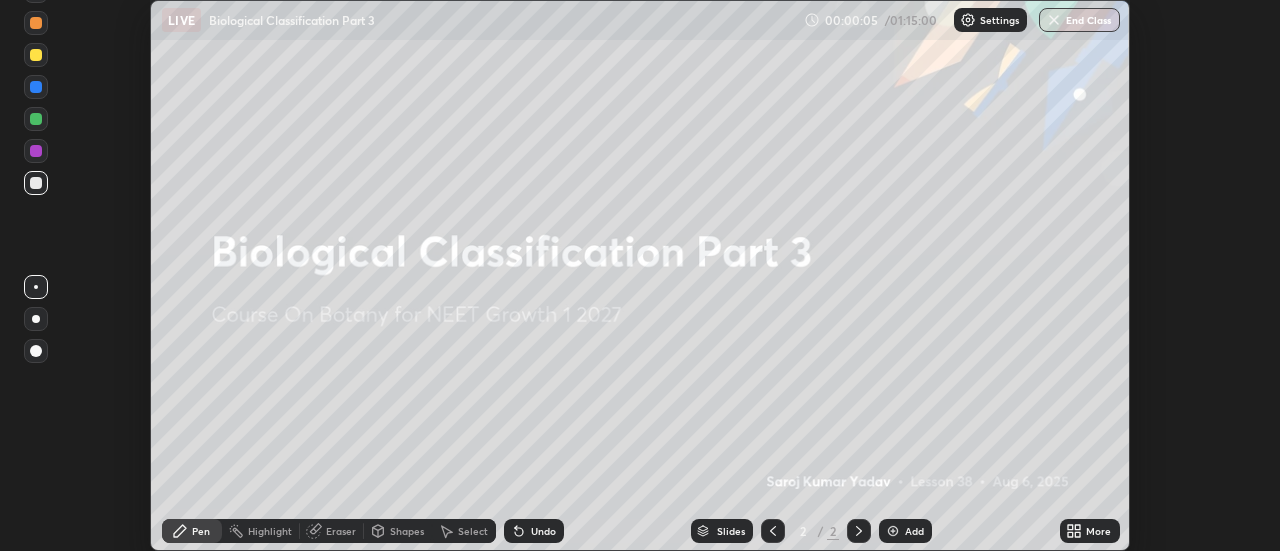 click 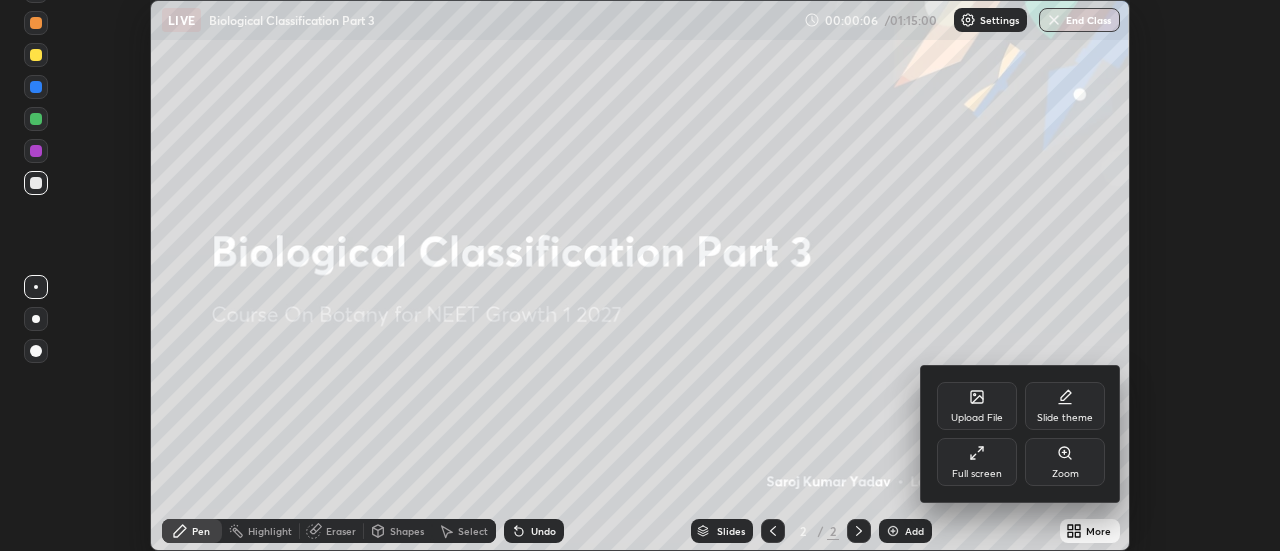 click on "Full screen" at bounding box center (977, 462) 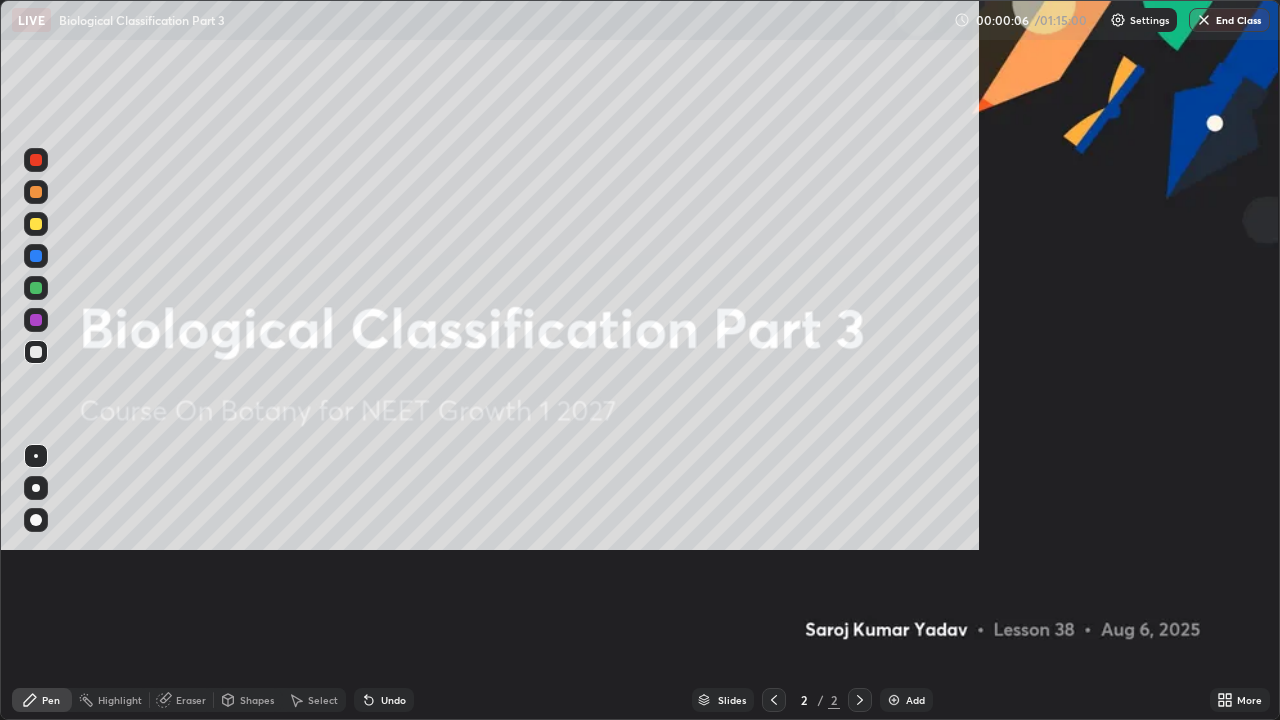 scroll, scrollTop: 99280, scrollLeft: 98720, axis: both 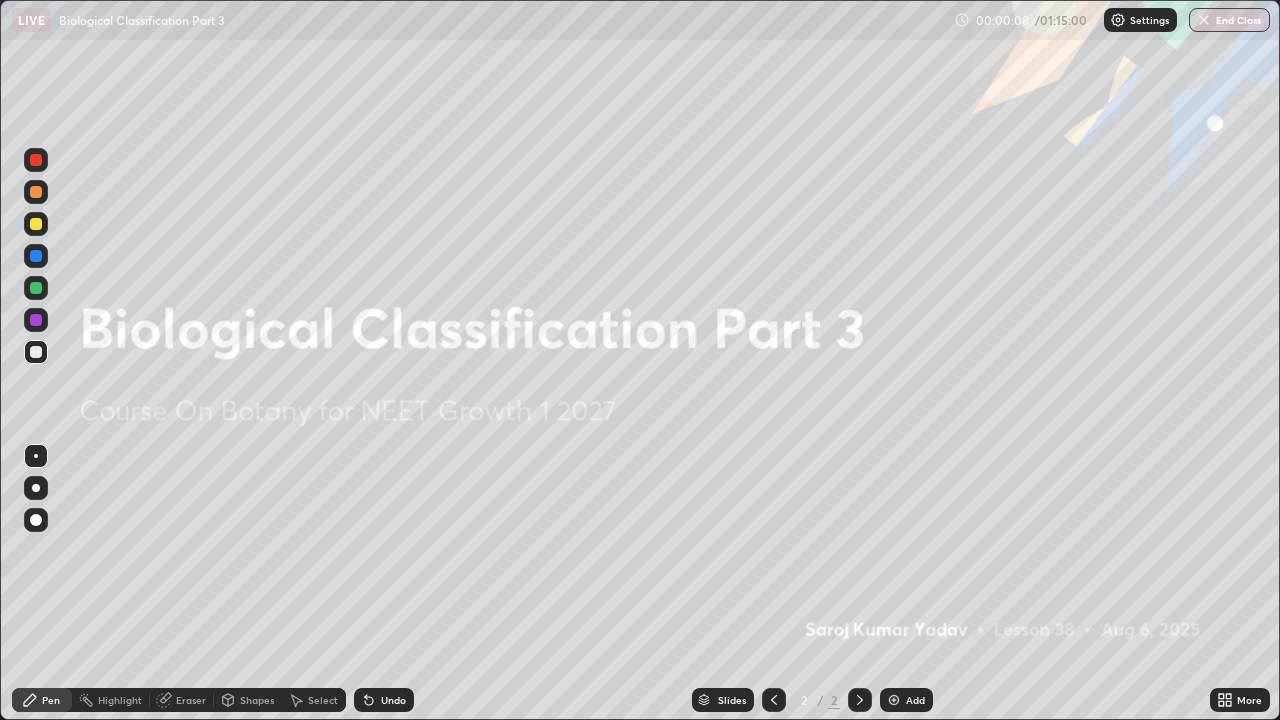 click at bounding box center (894, 700) 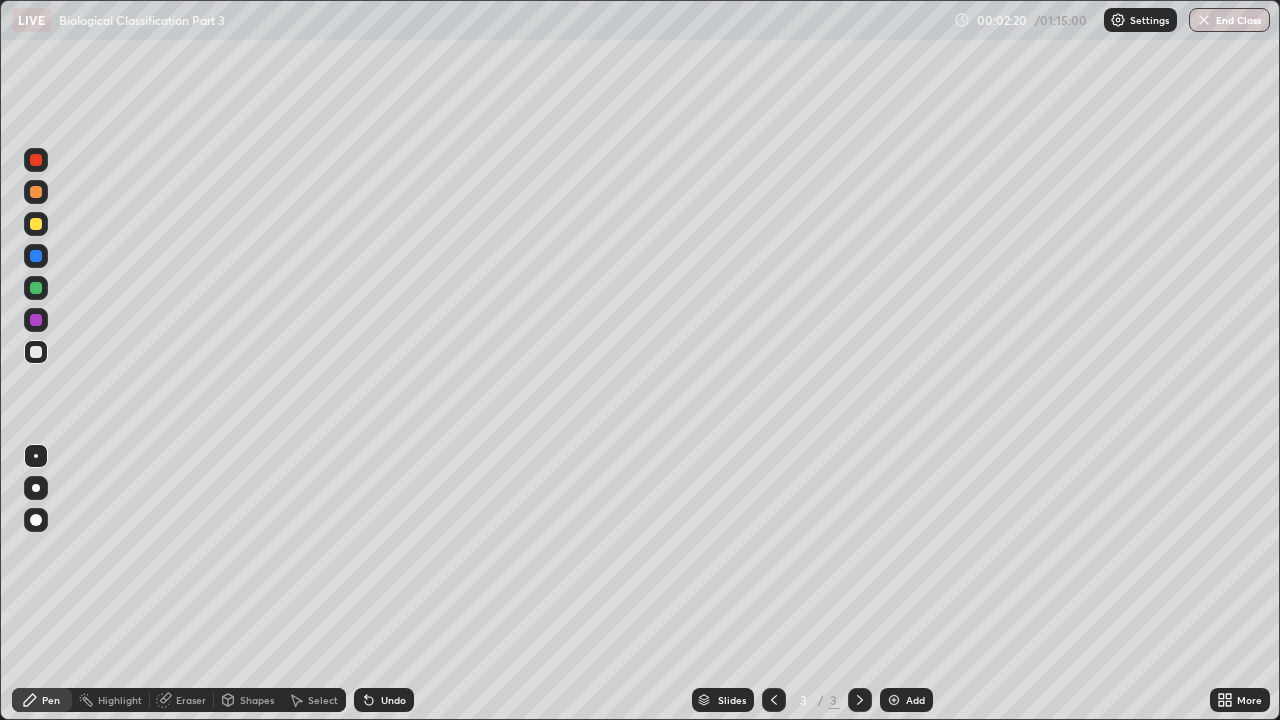 click 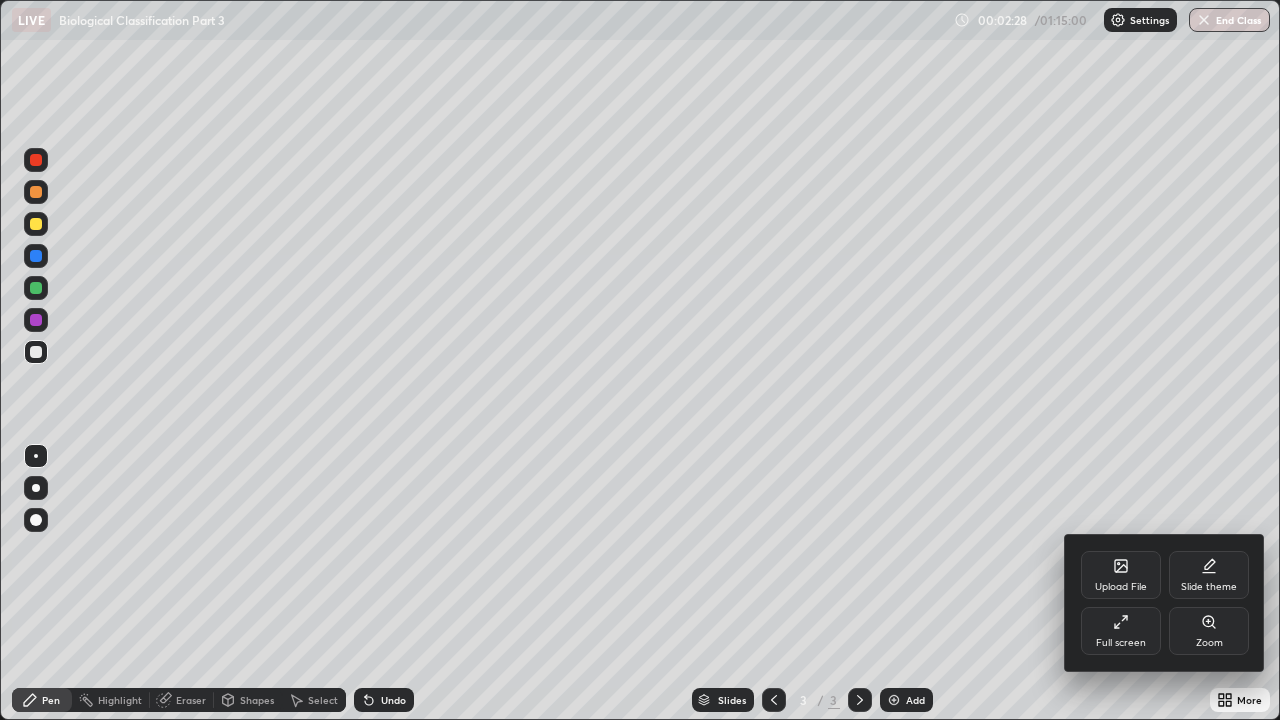 click 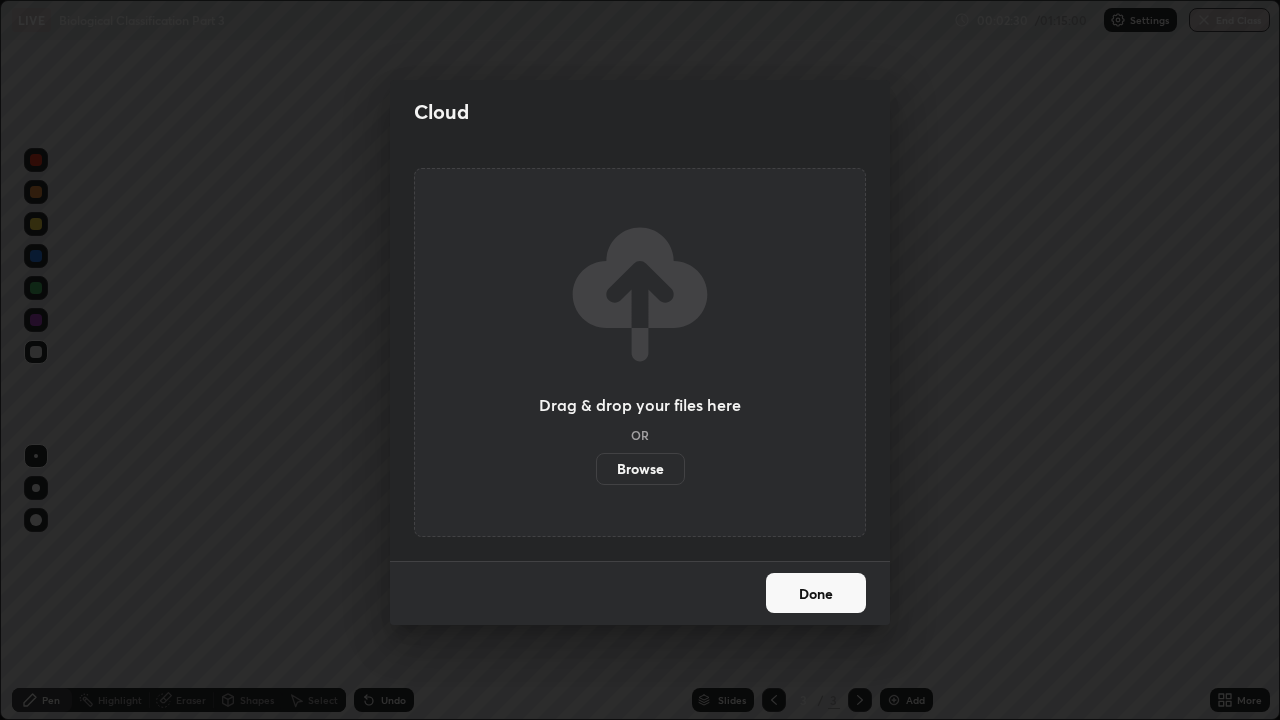 click on "Browse" at bounding box center [640, 469] 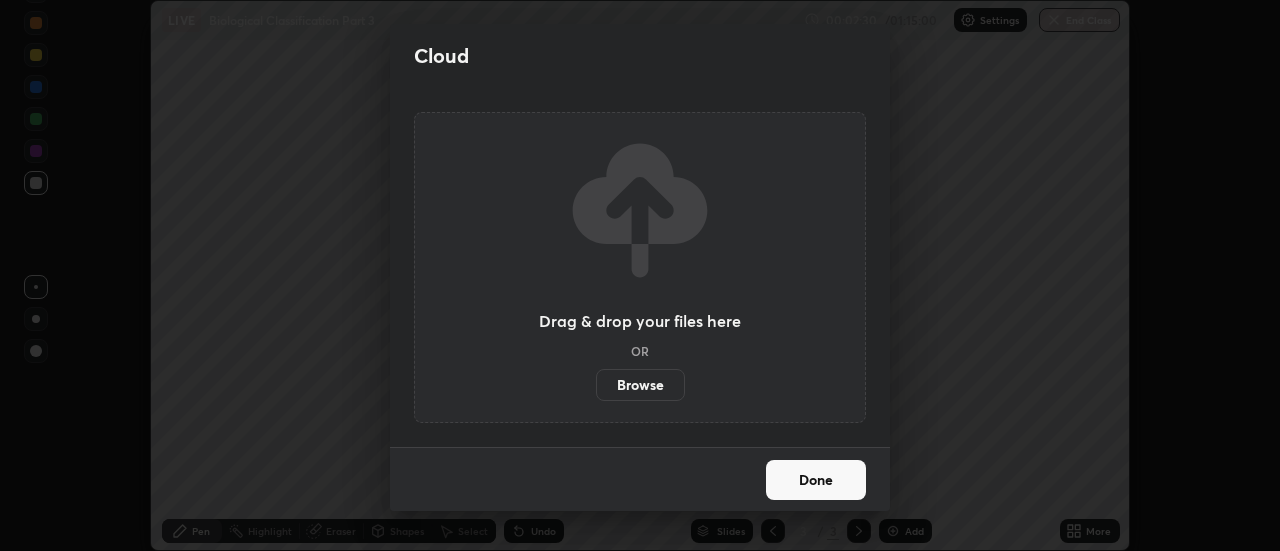 scroll, scrollTop: 551, scrollLeft: 1280, axis: both 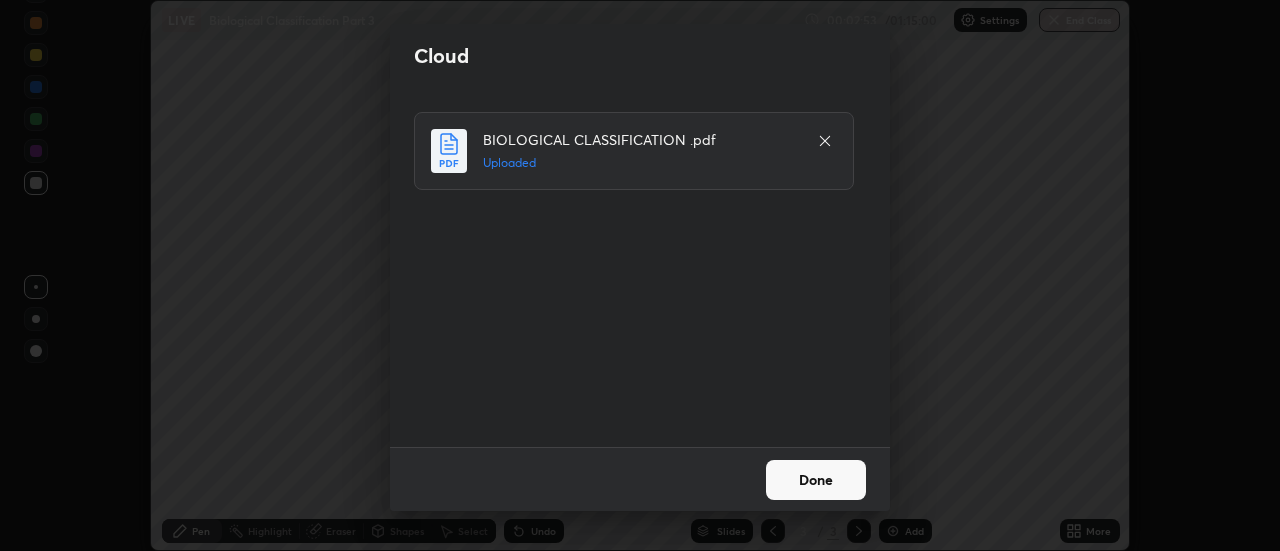 click on "Done" at bounding box center [816, 480] 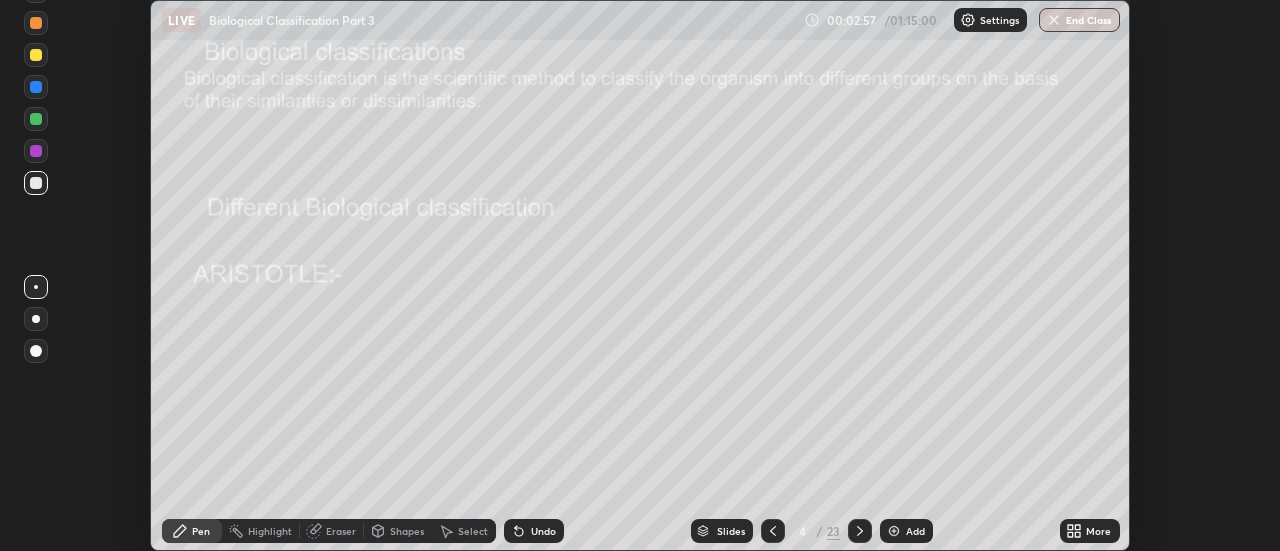 click 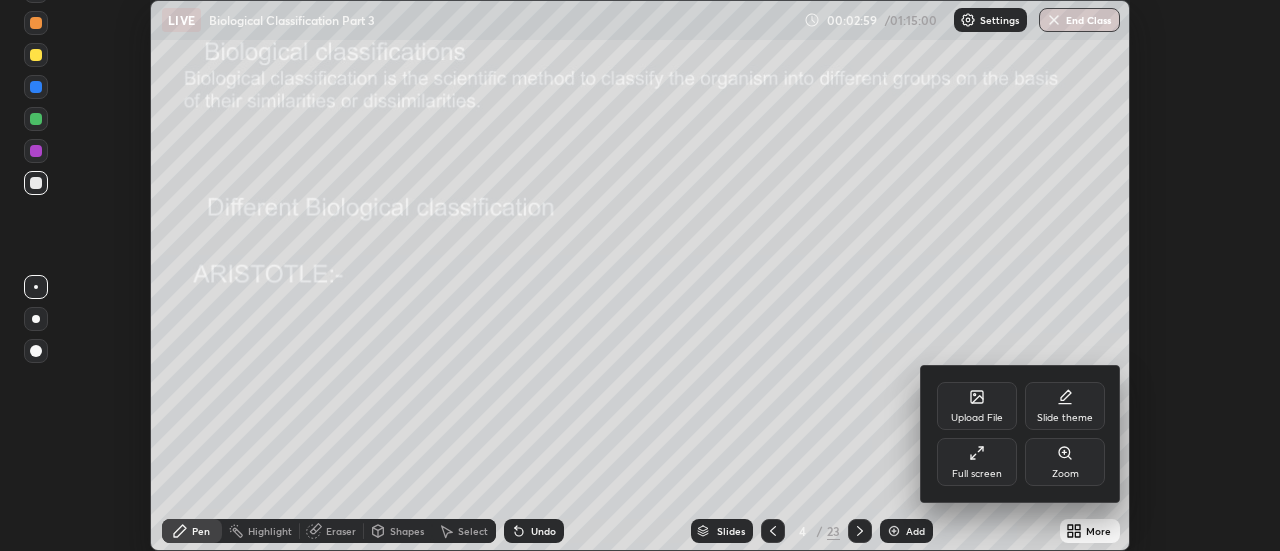click 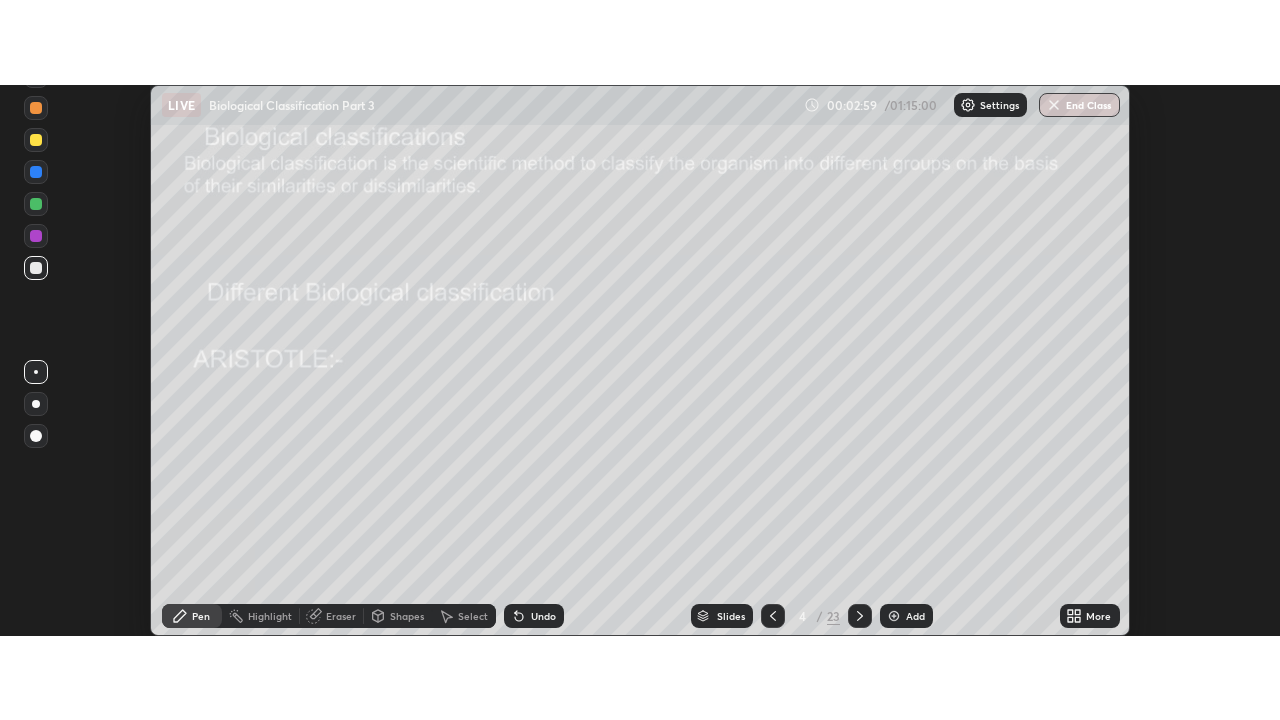 scroll, scrollTop: 99280, scrollLeft: 98720, axis: both 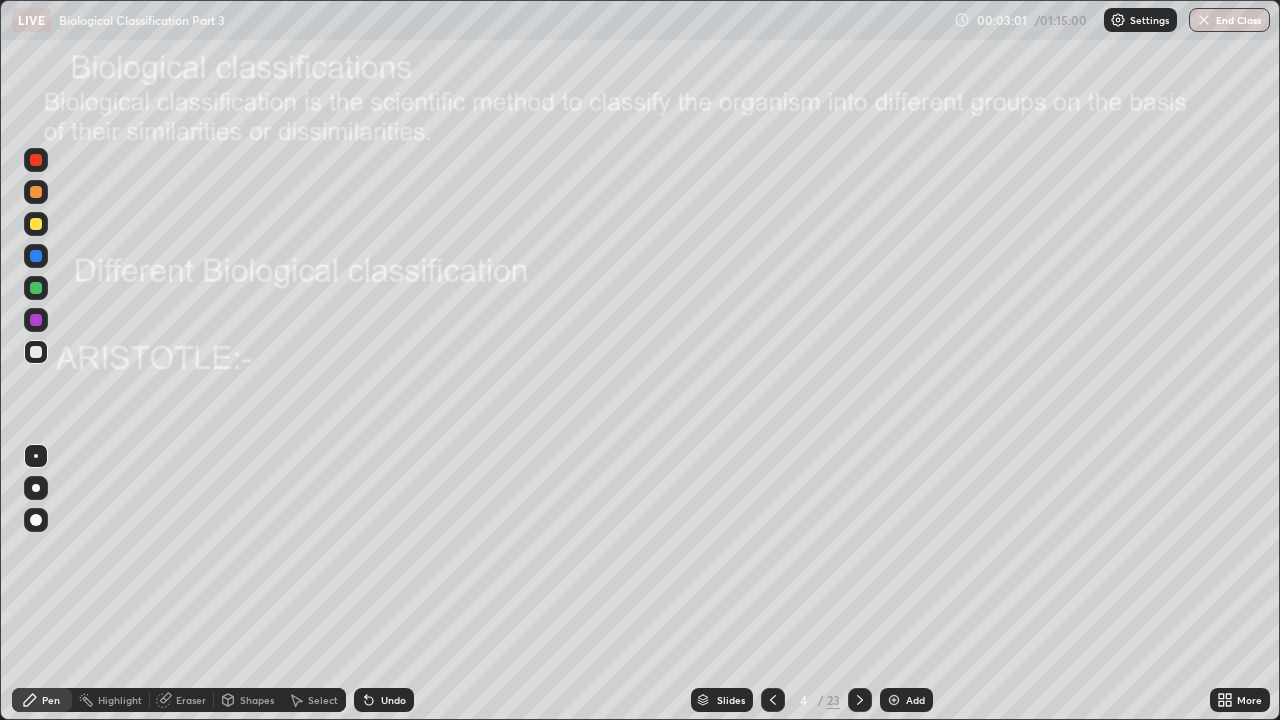 click on "Slides" at bounding box center [731, 700] 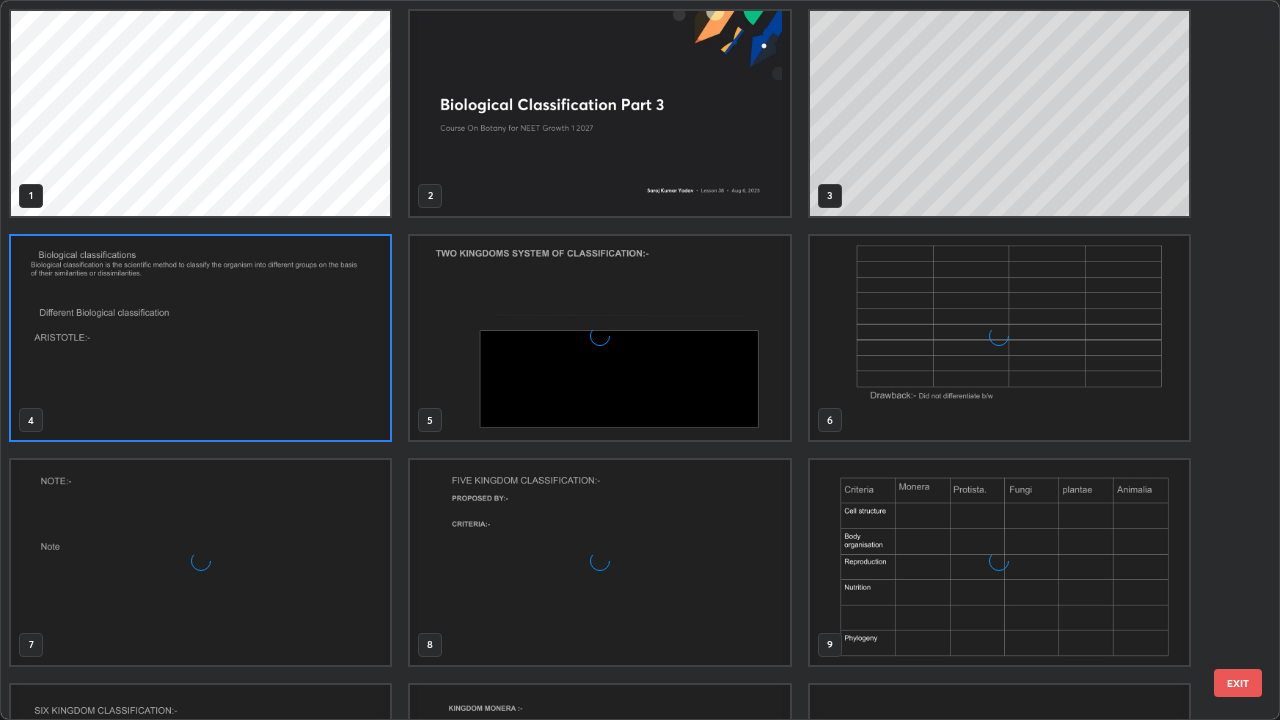scroll, scrollTop: 7, scrollLeft: 11, axis: both 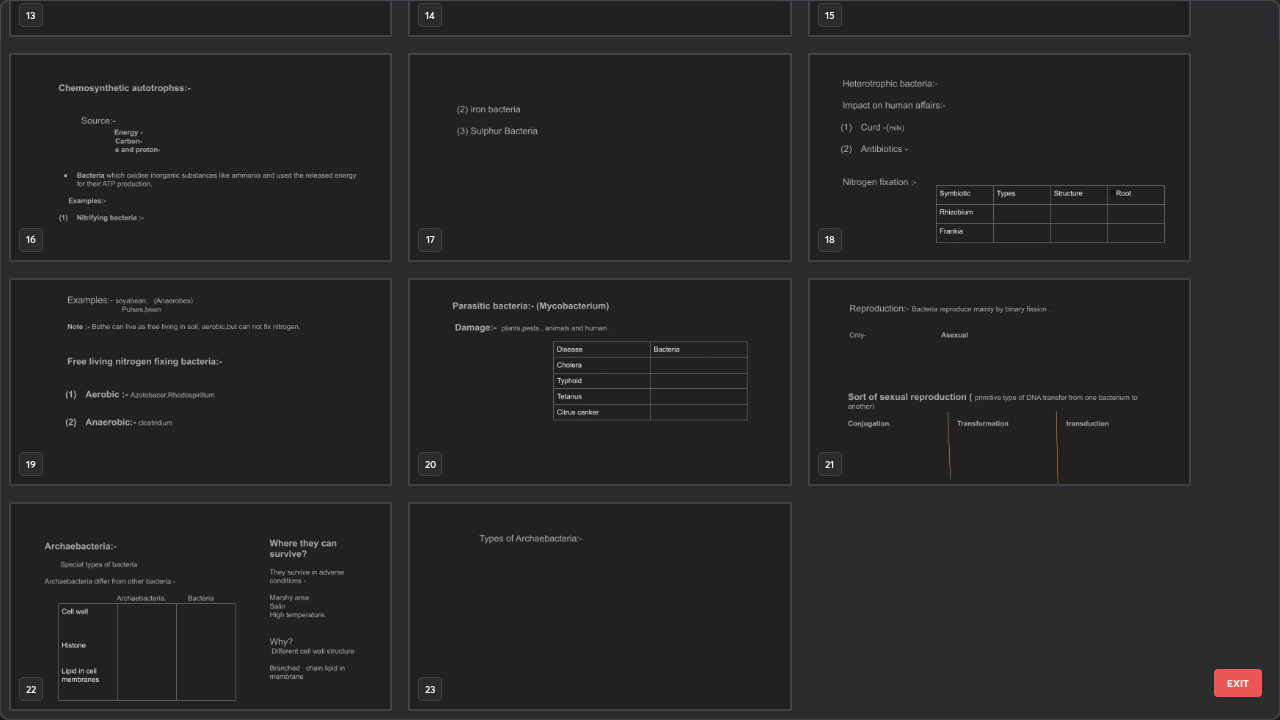 click at bounding box center [999, 382] 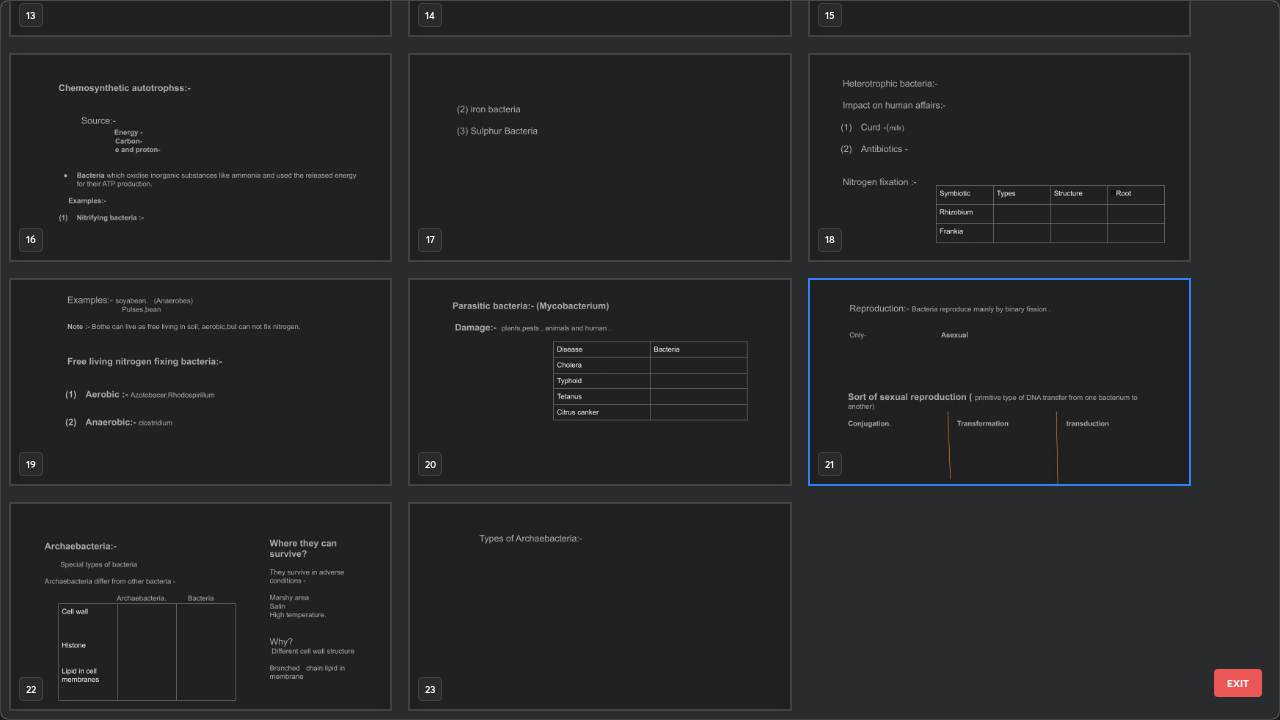click at bounding box center [999, 382] 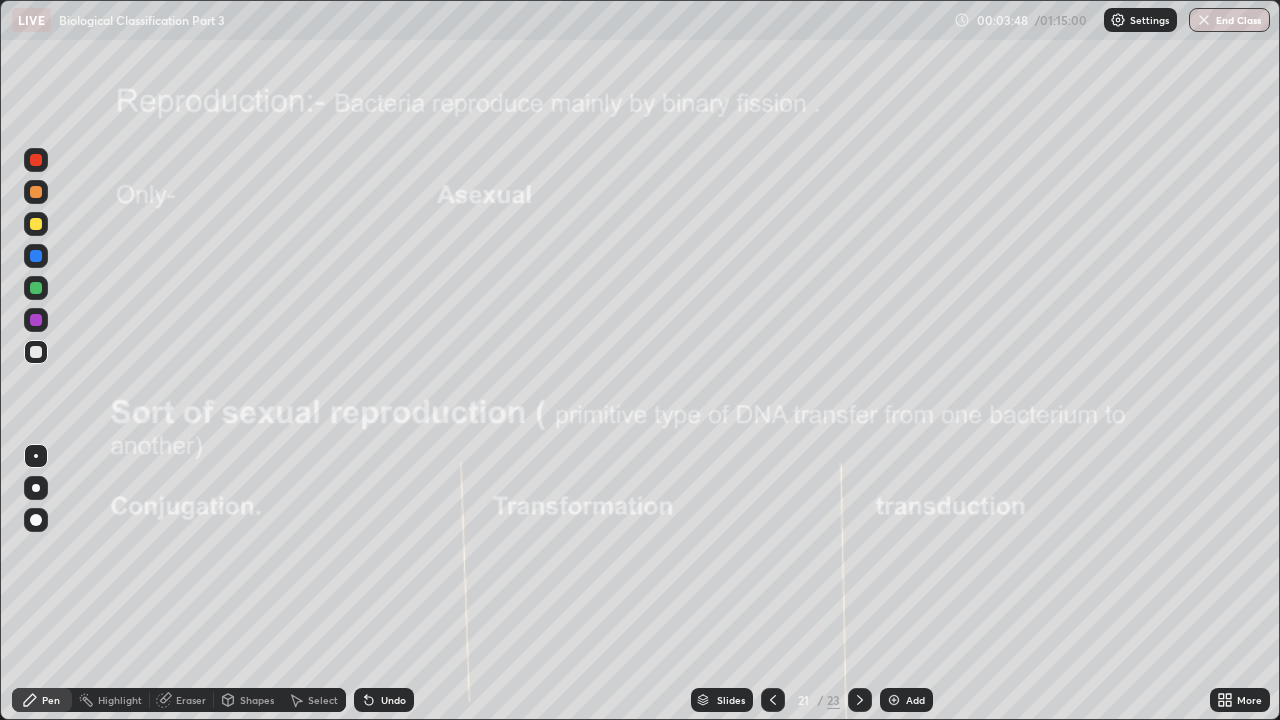 click 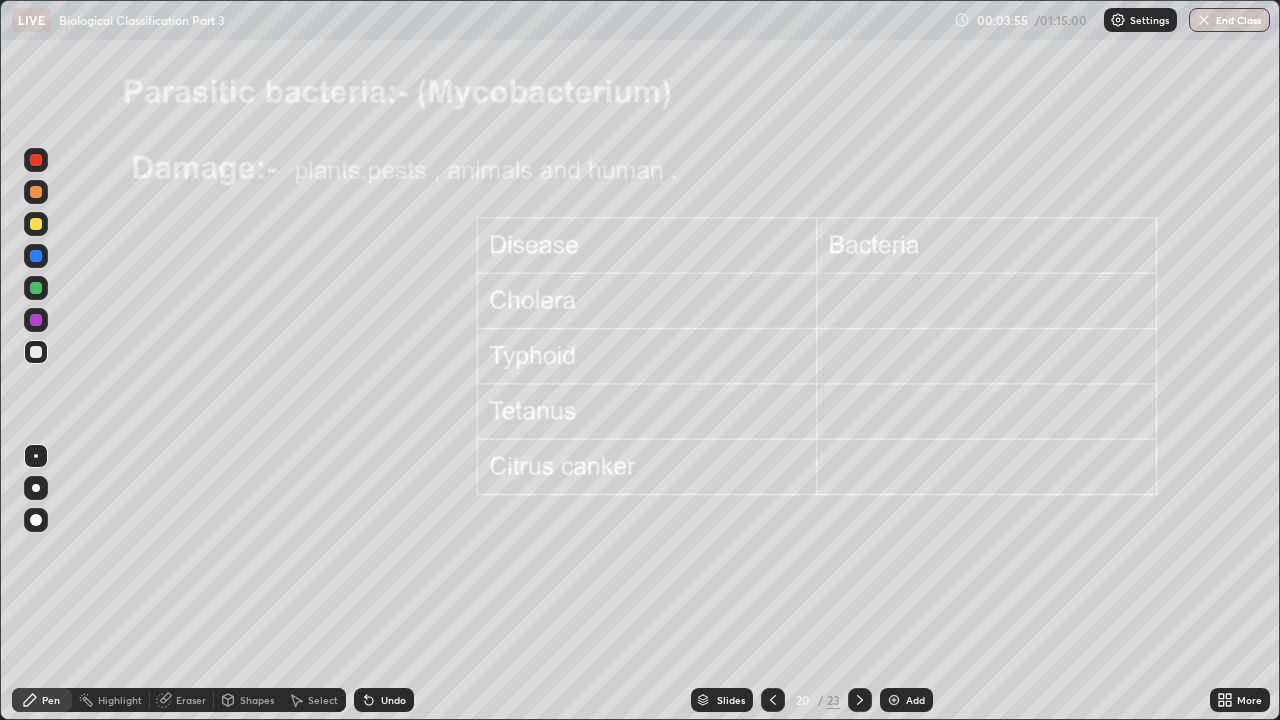 click 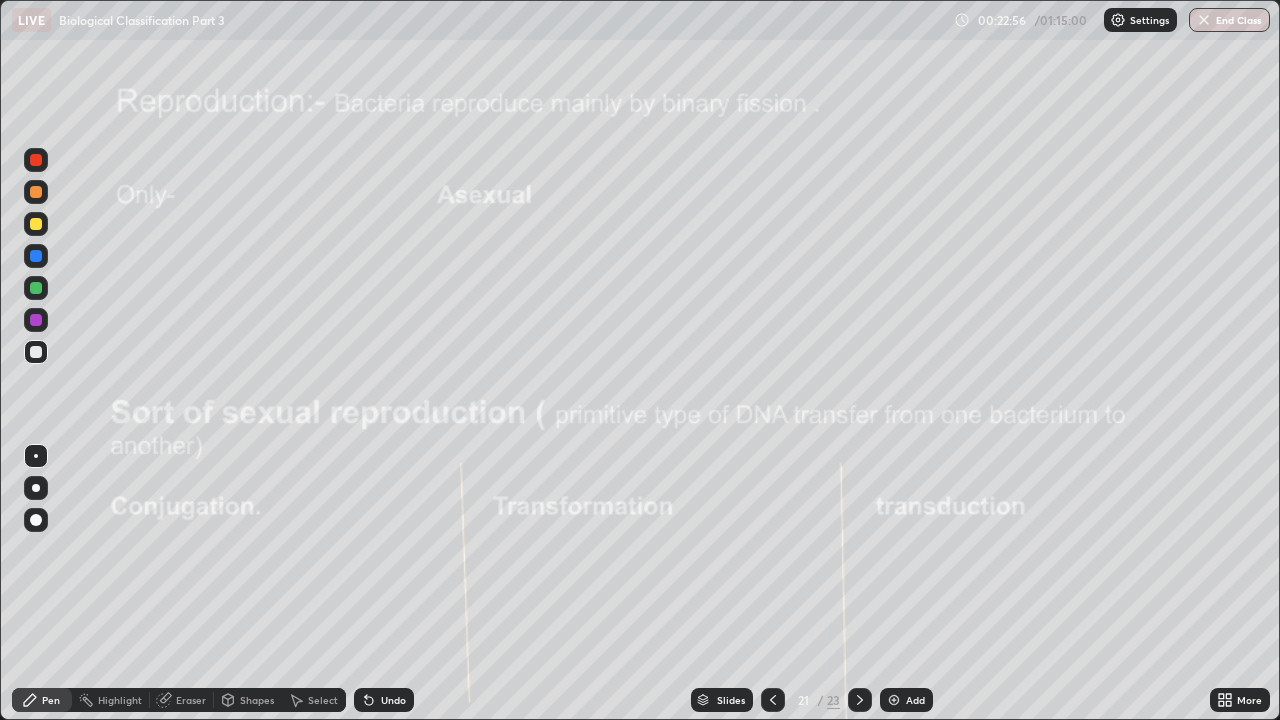 click at bounding box center (36, 160) 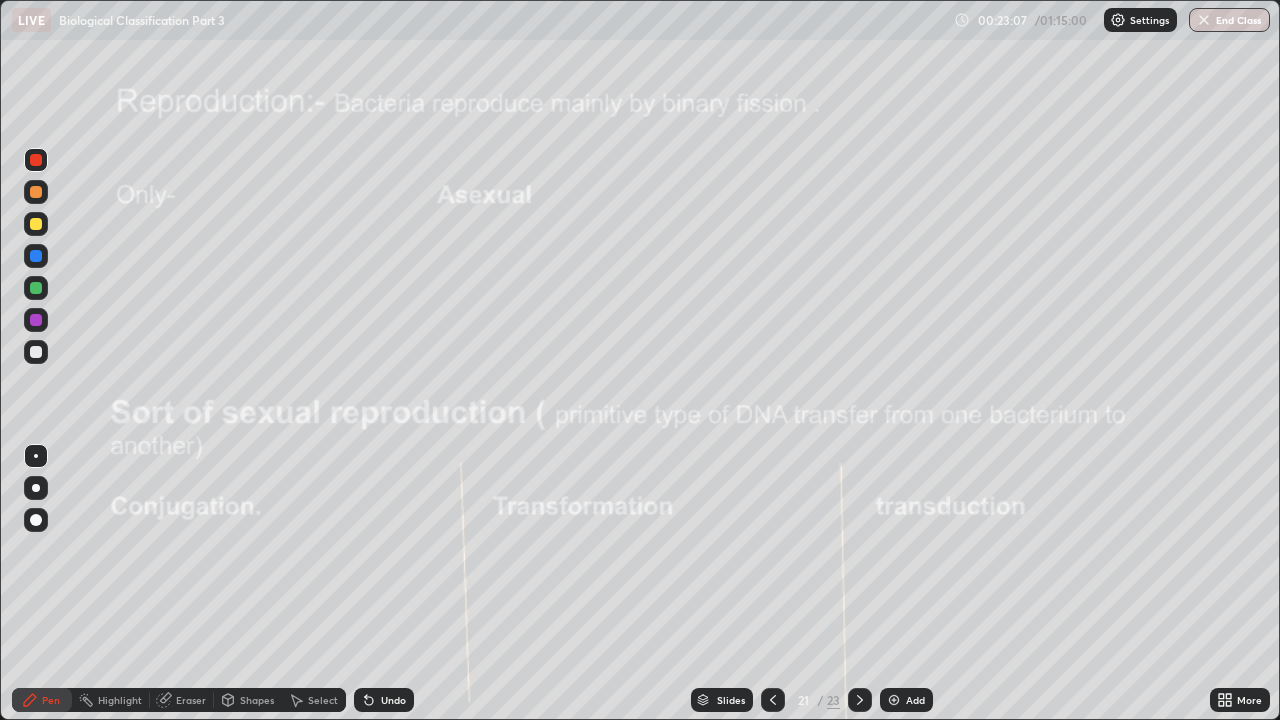 click on "Undo" at bounding box center (393, 700) 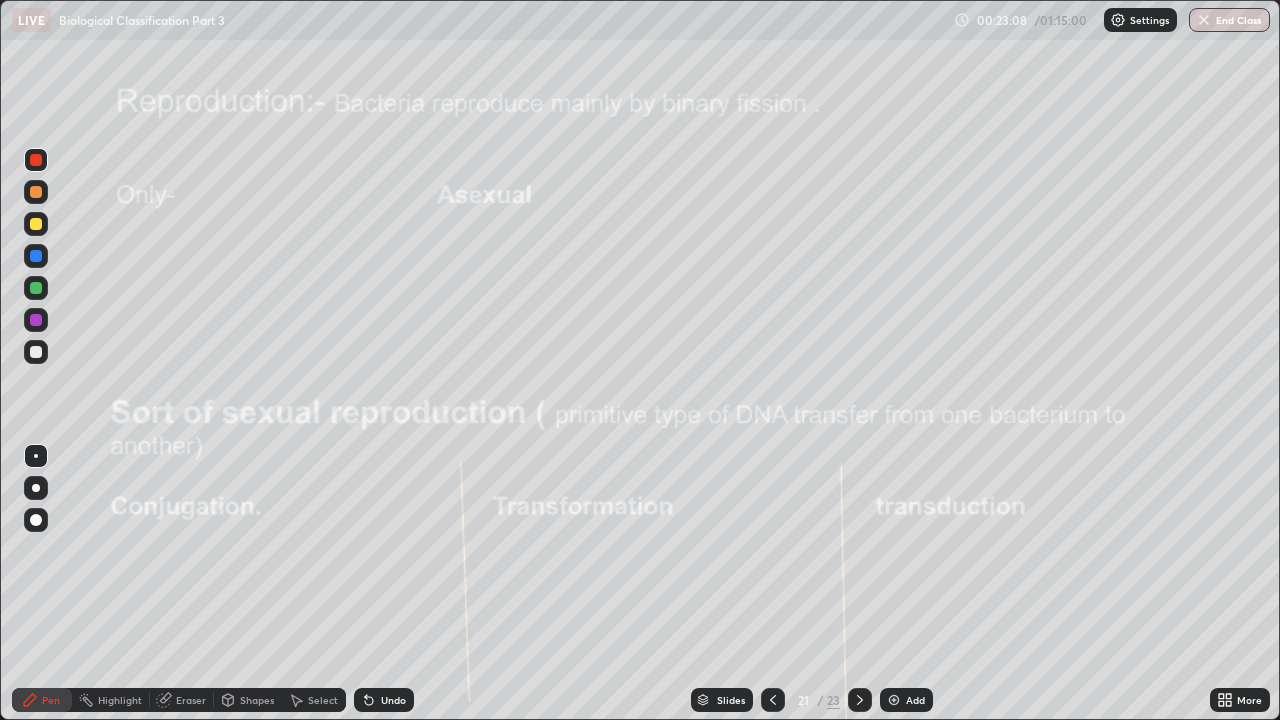 click on "Undo" at bounding box center (393, 700) 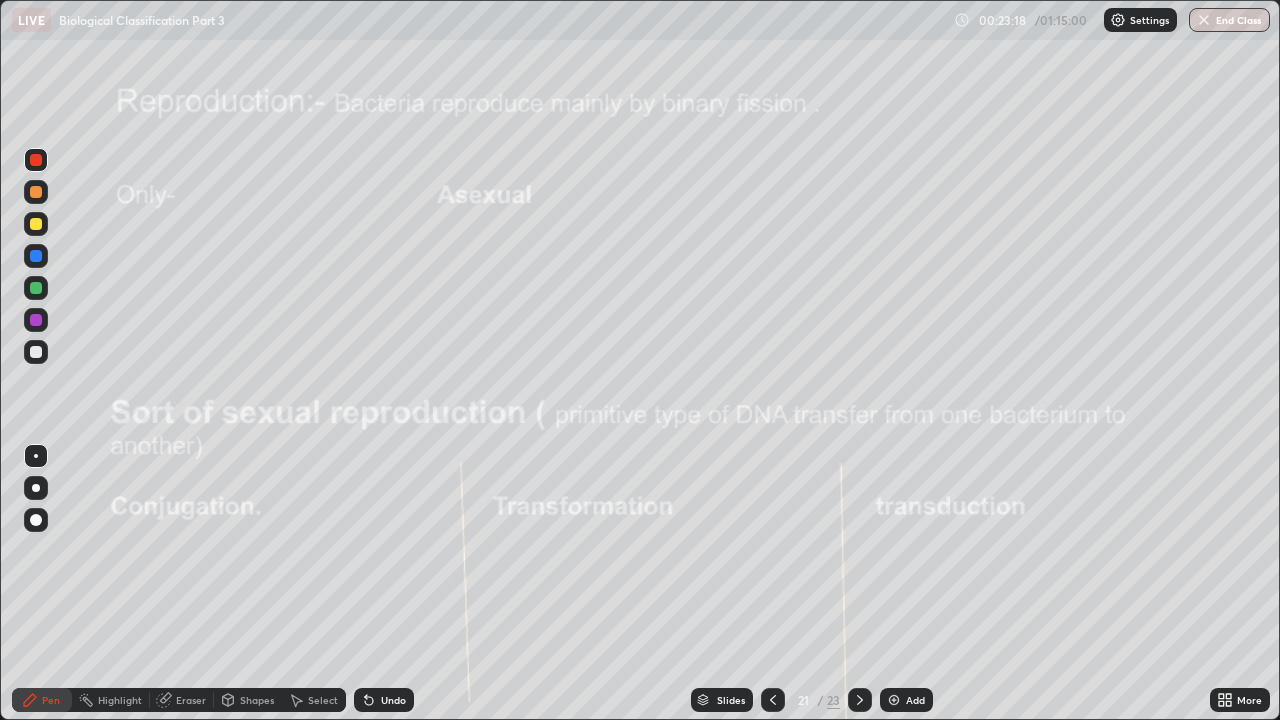 click at bounding box center (36, 192) 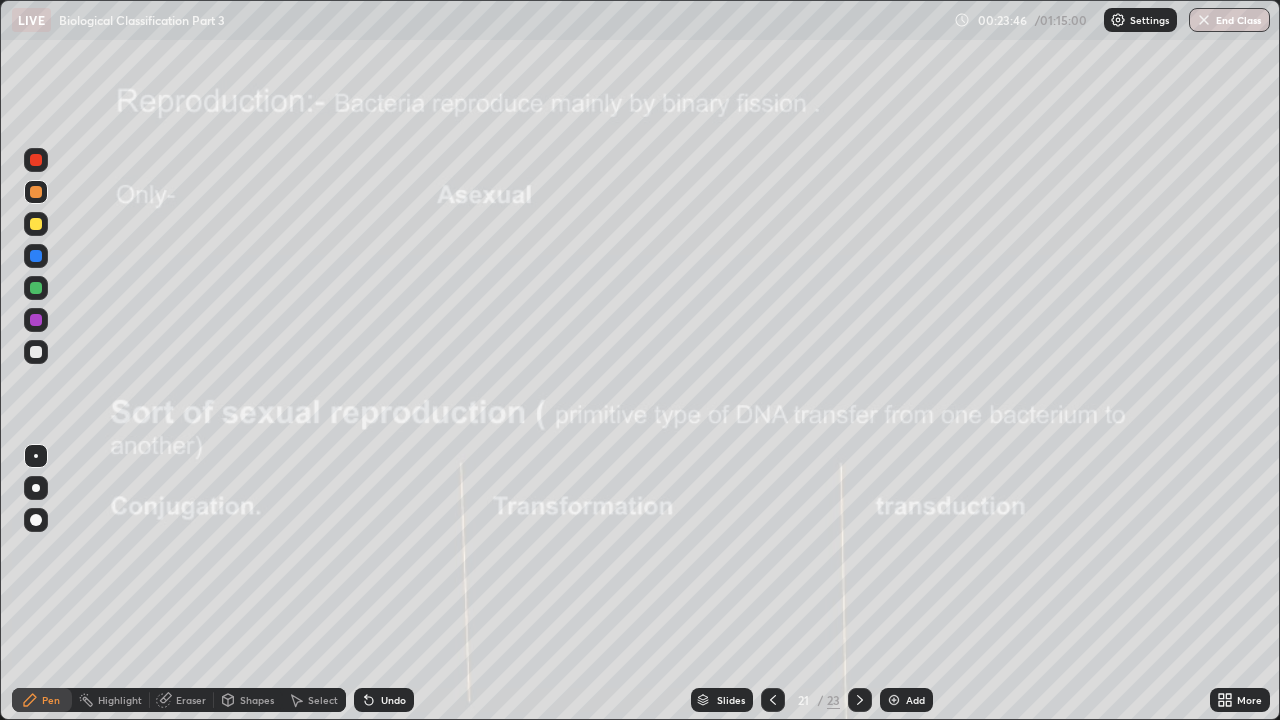 click on "Undo" at bounding box center (393, 700) 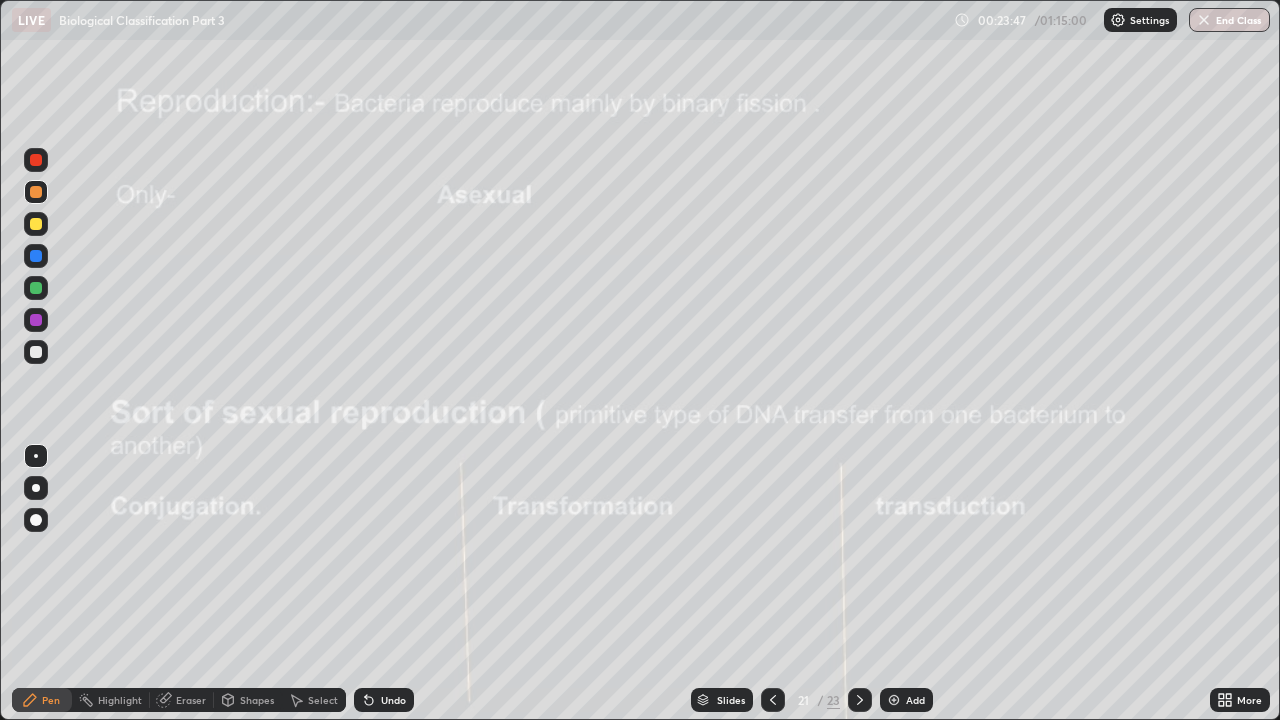 click at bounding box center (36, 488) 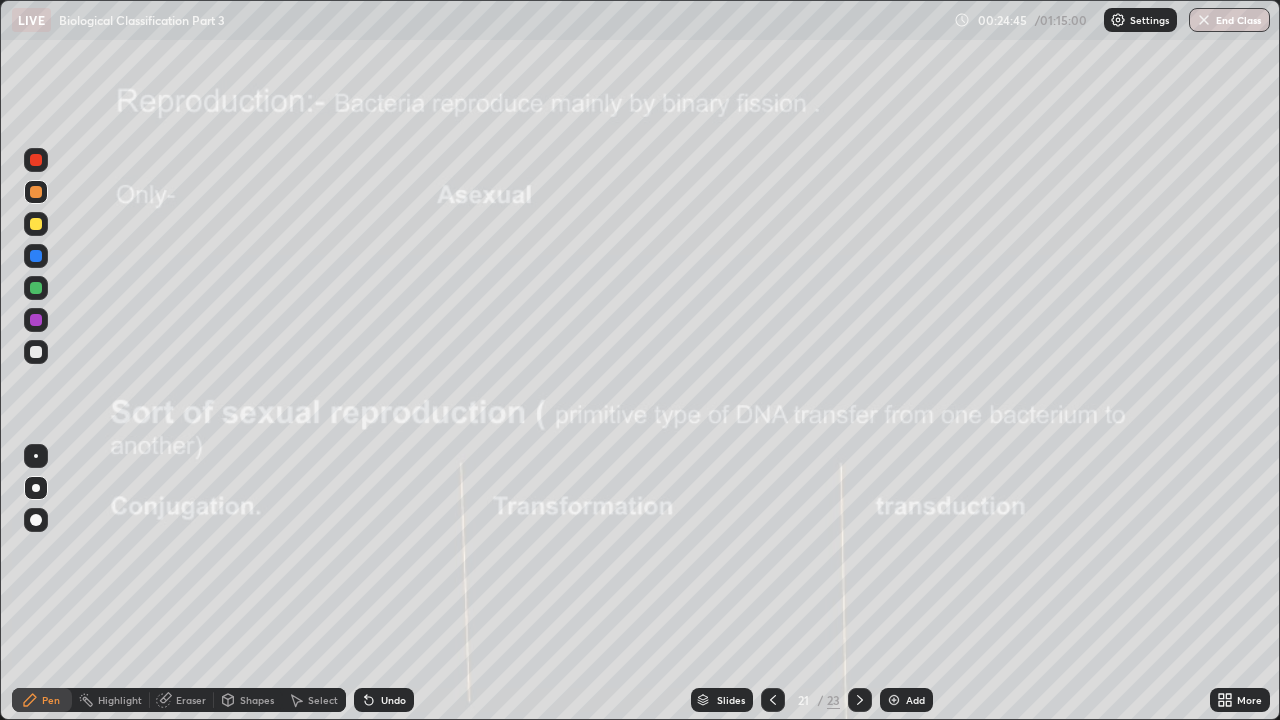 click at bounding box center (36, 352) 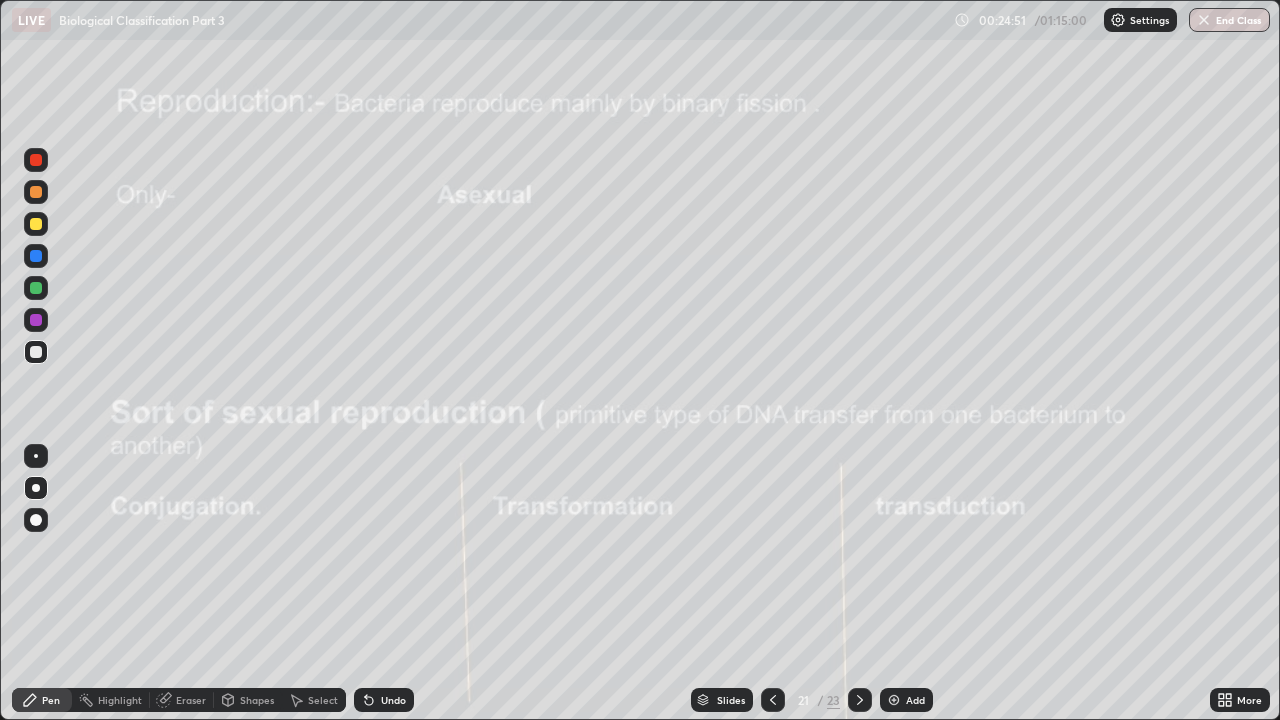 click on "Undo" at bounding box center [384, 700] 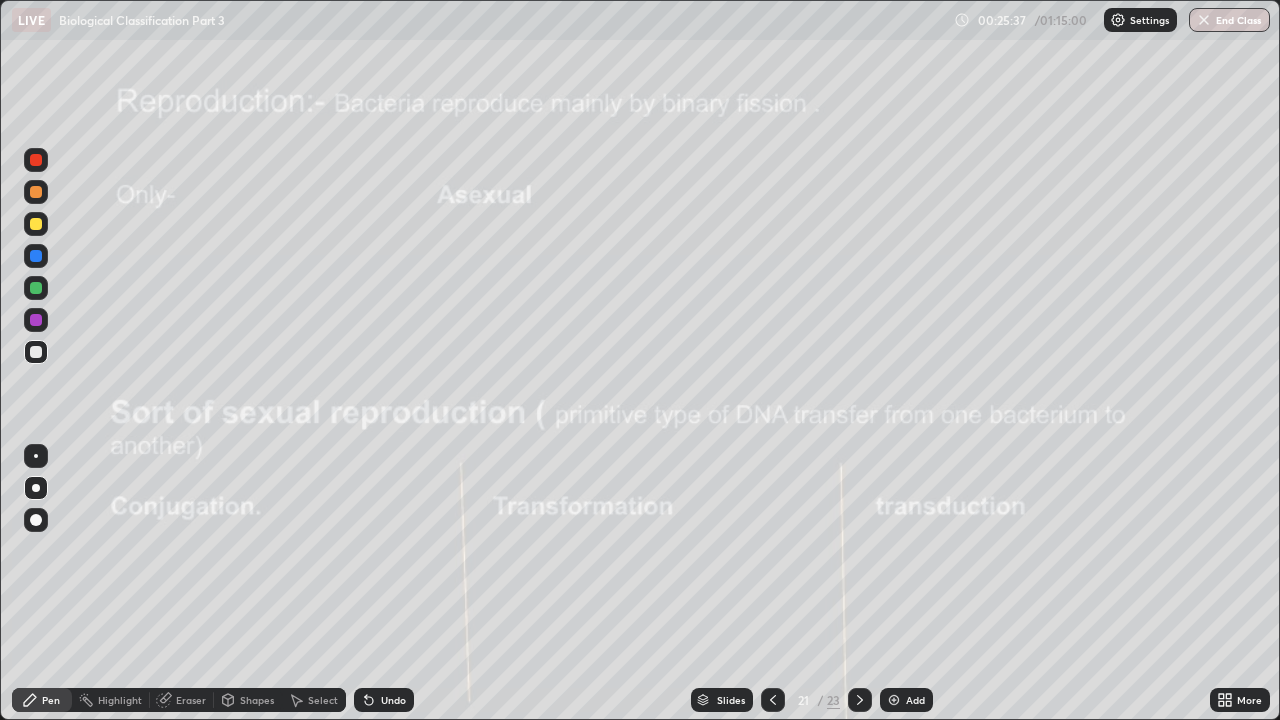 click at bounding box center [36, 160] 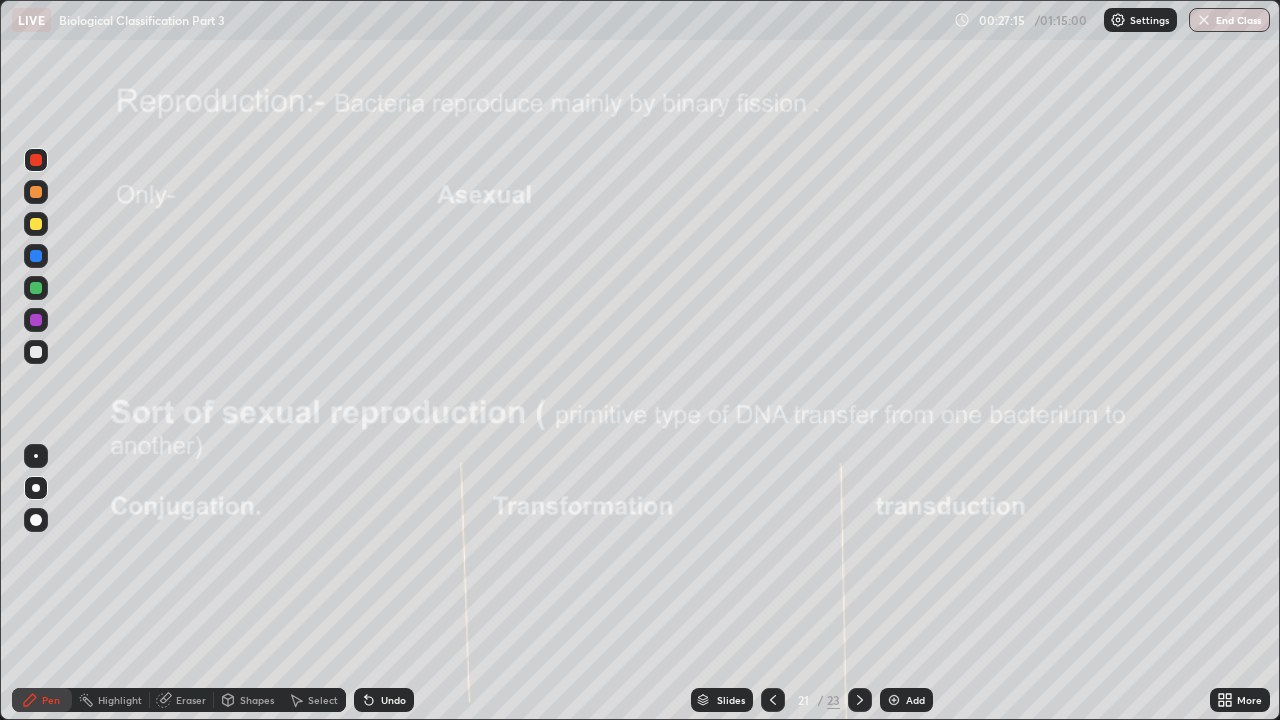 click at bounding box center (36, 352) 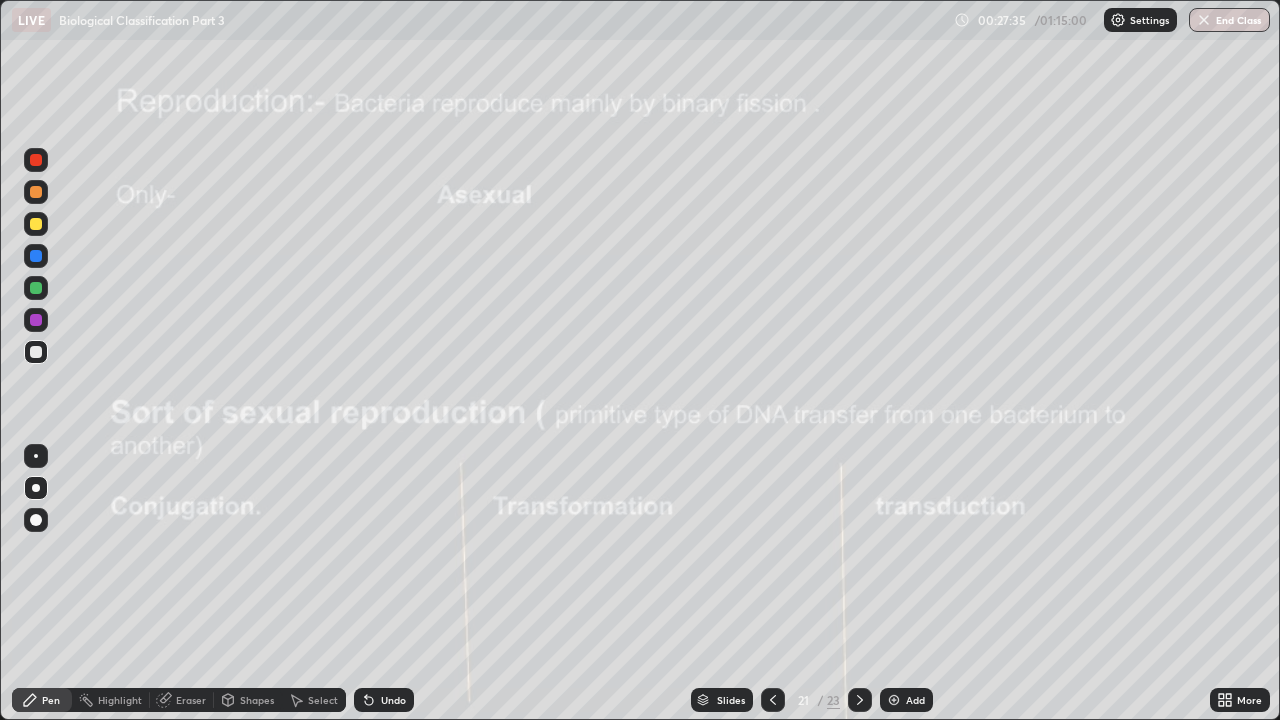 click on "Undo" at bounding box center (393, 700) 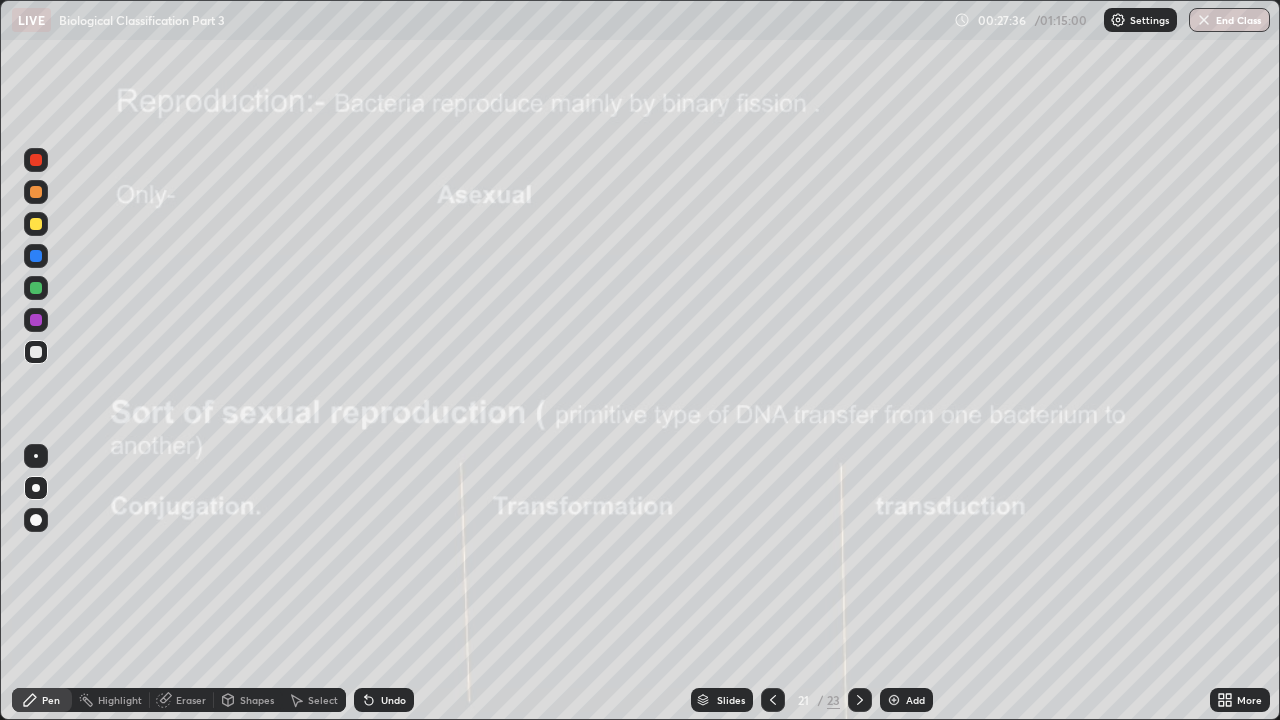 click on "Undo" at bounding box center [393, 700] 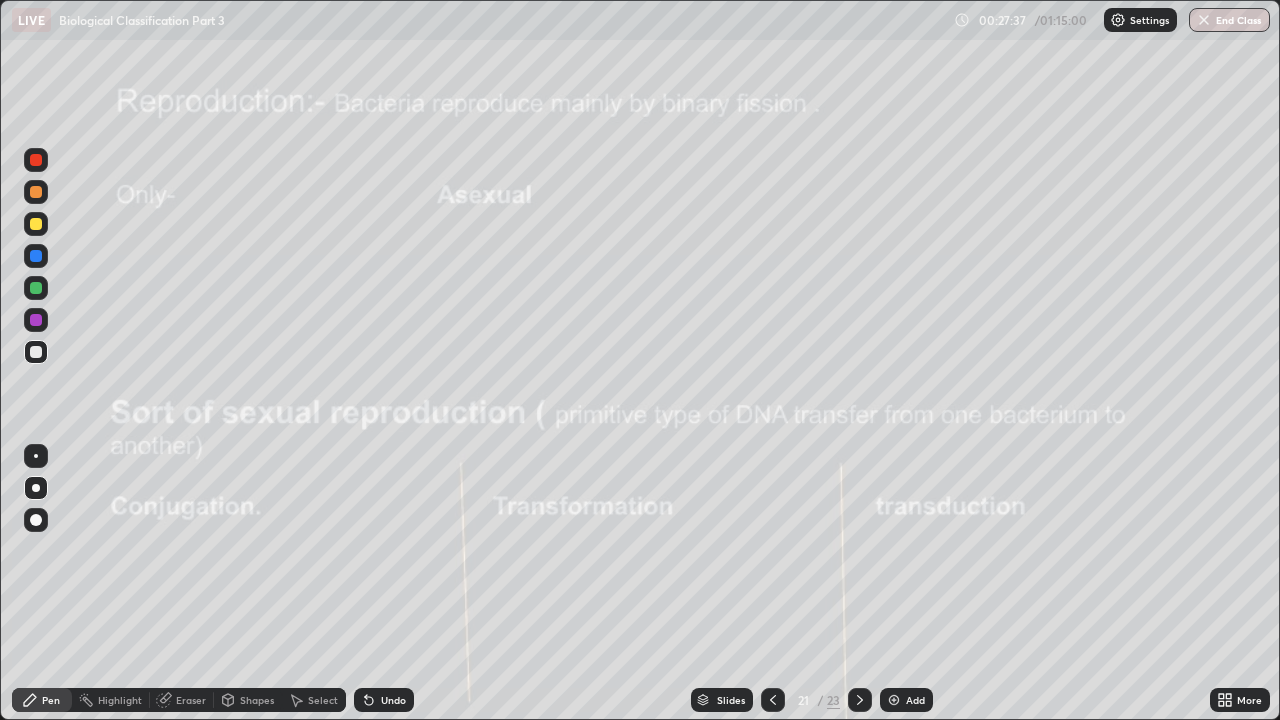 click on "Undo" at bounding box center [393, 700] 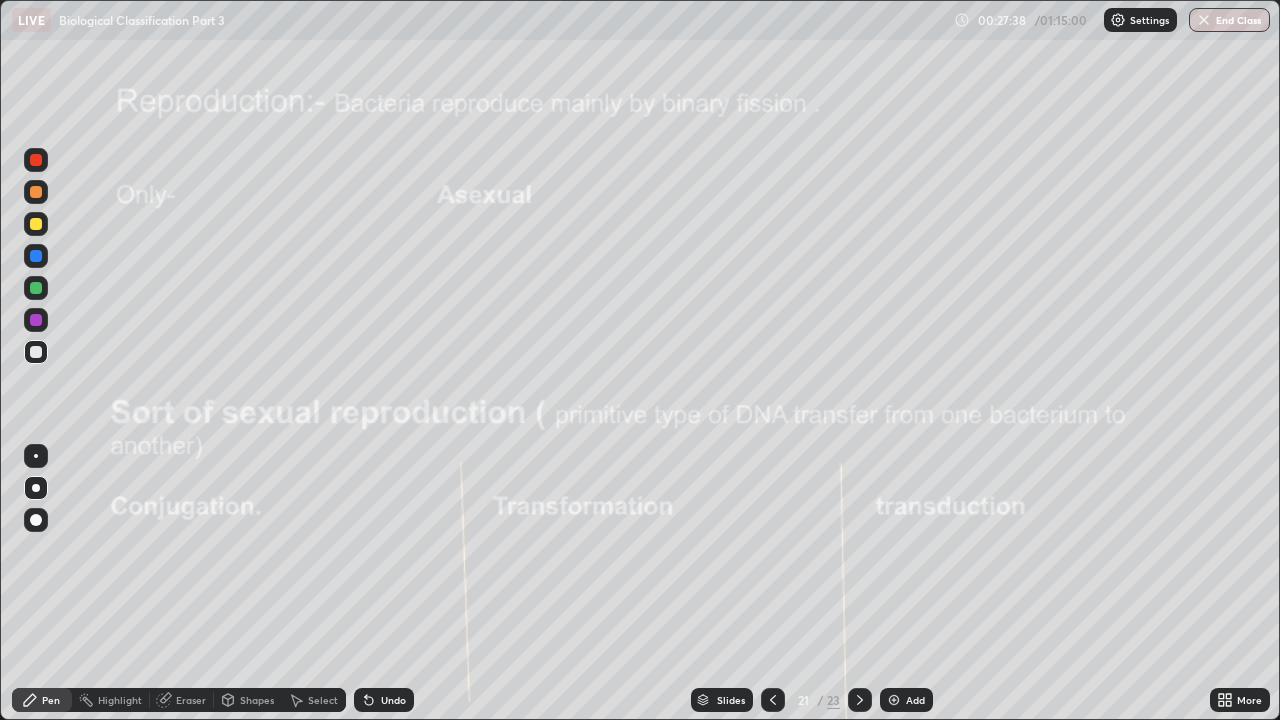 click at bounding box center (36, 192) 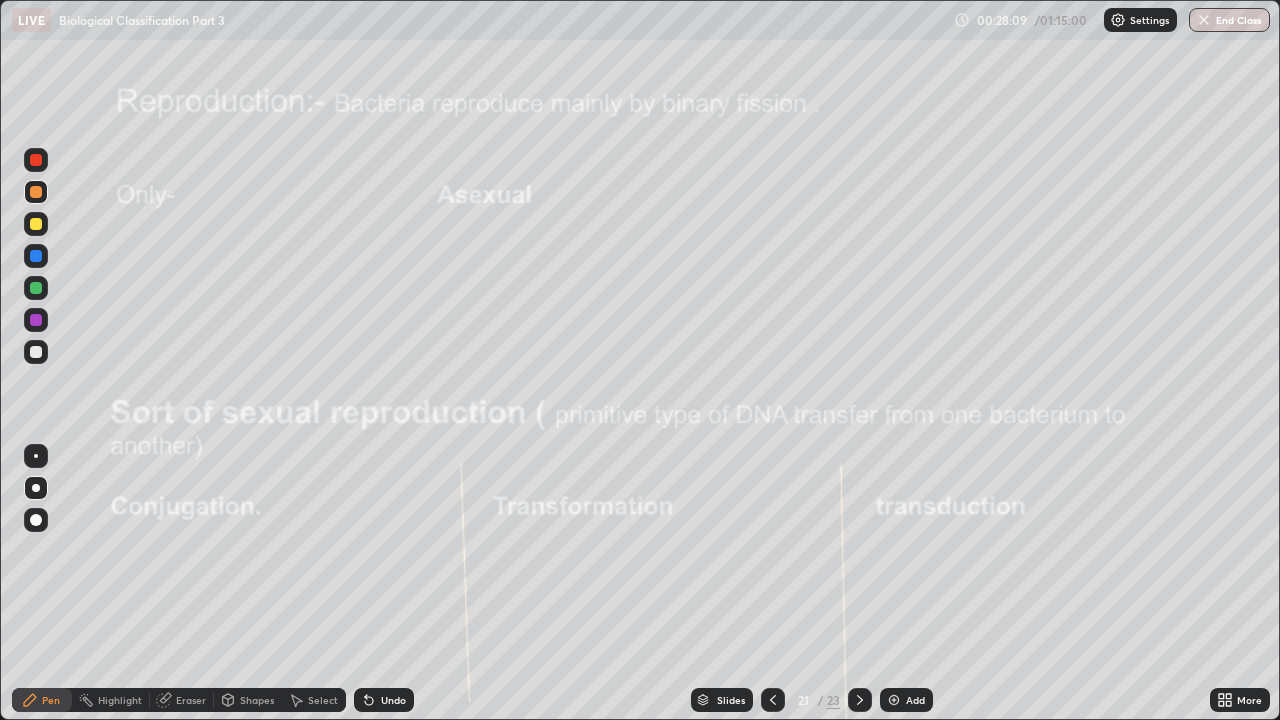 click on "Undo" at bounding box center [393, 700] 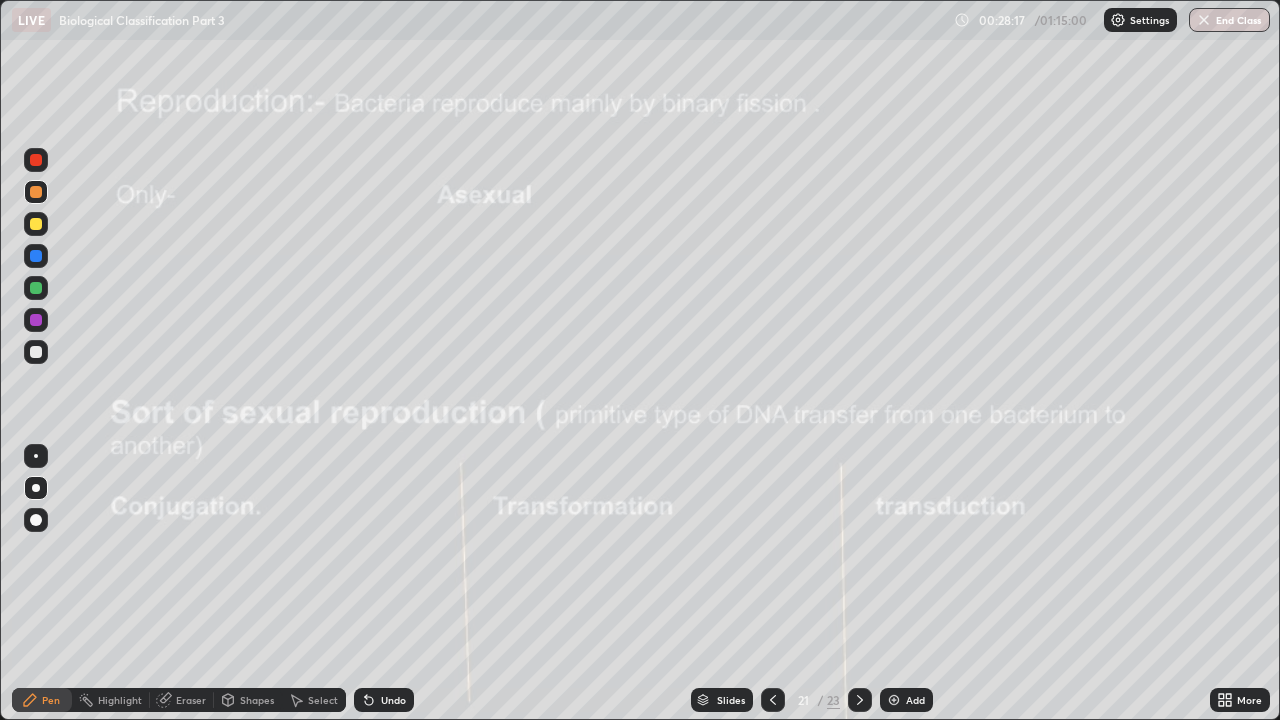 click on "Eraser" at bounding box center (191, 700) 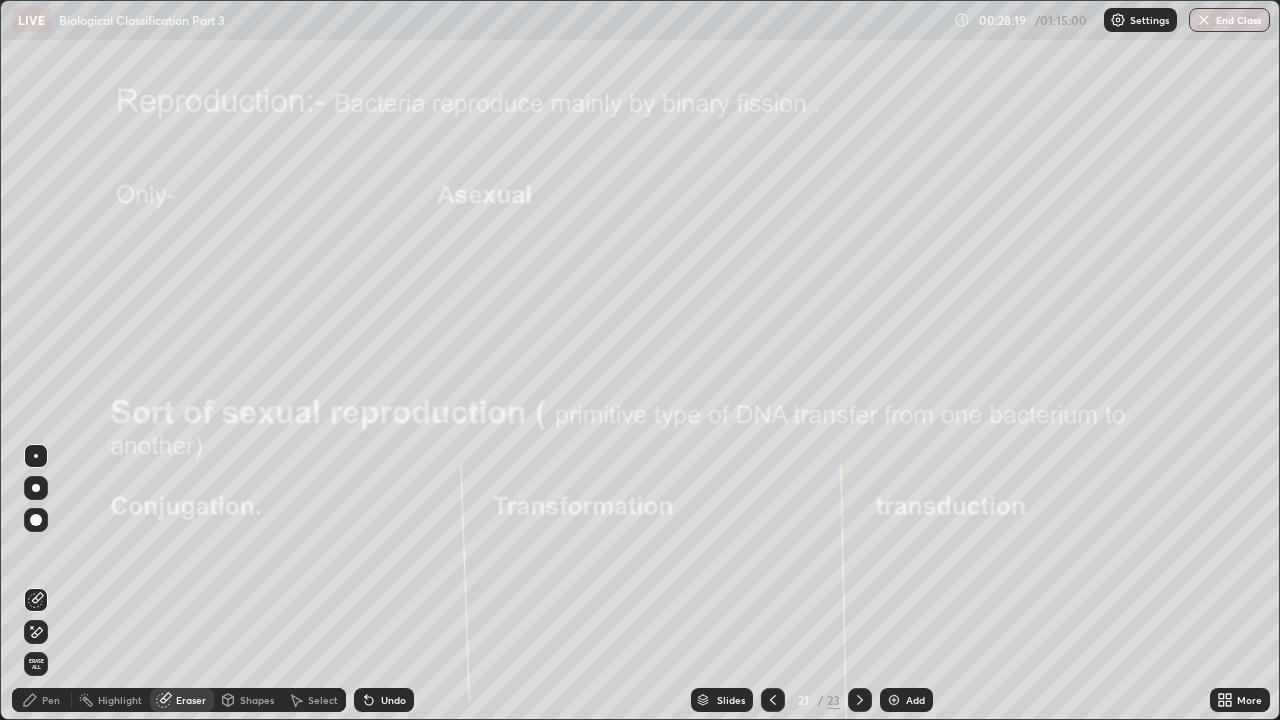 click on "Pen" at bounding box center [51, 700] 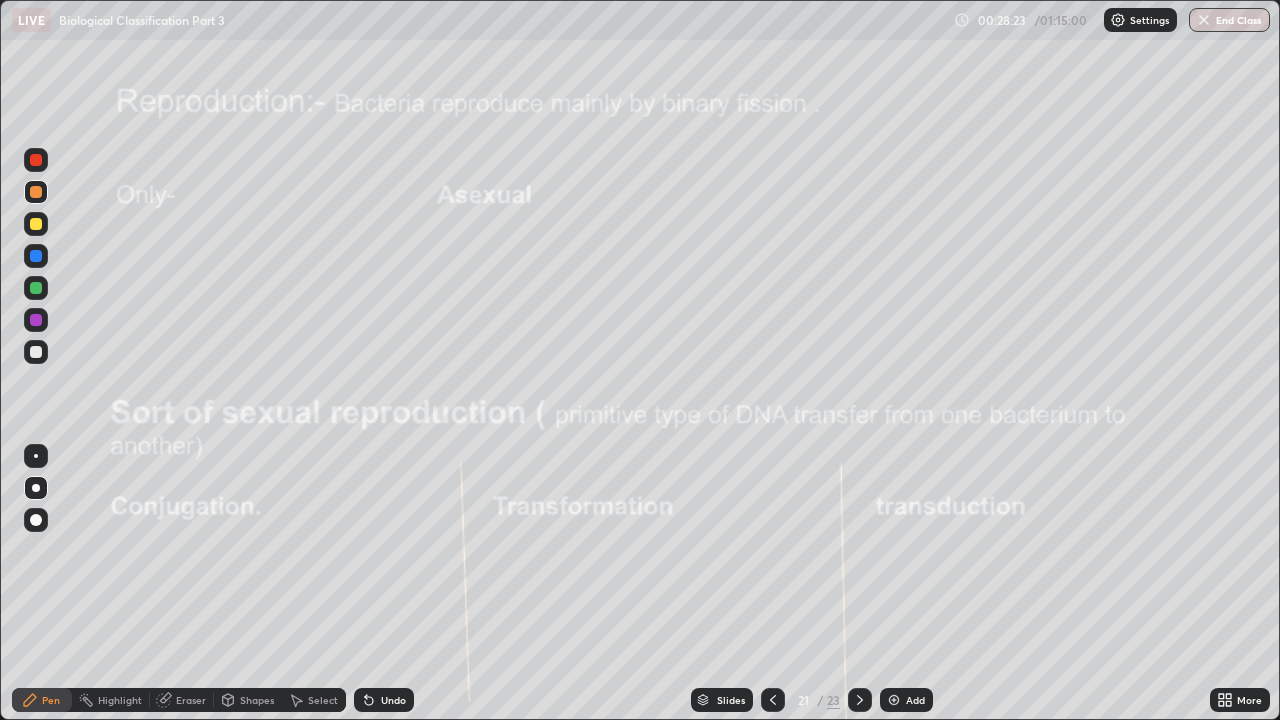 click at bounding box center [36, 520] 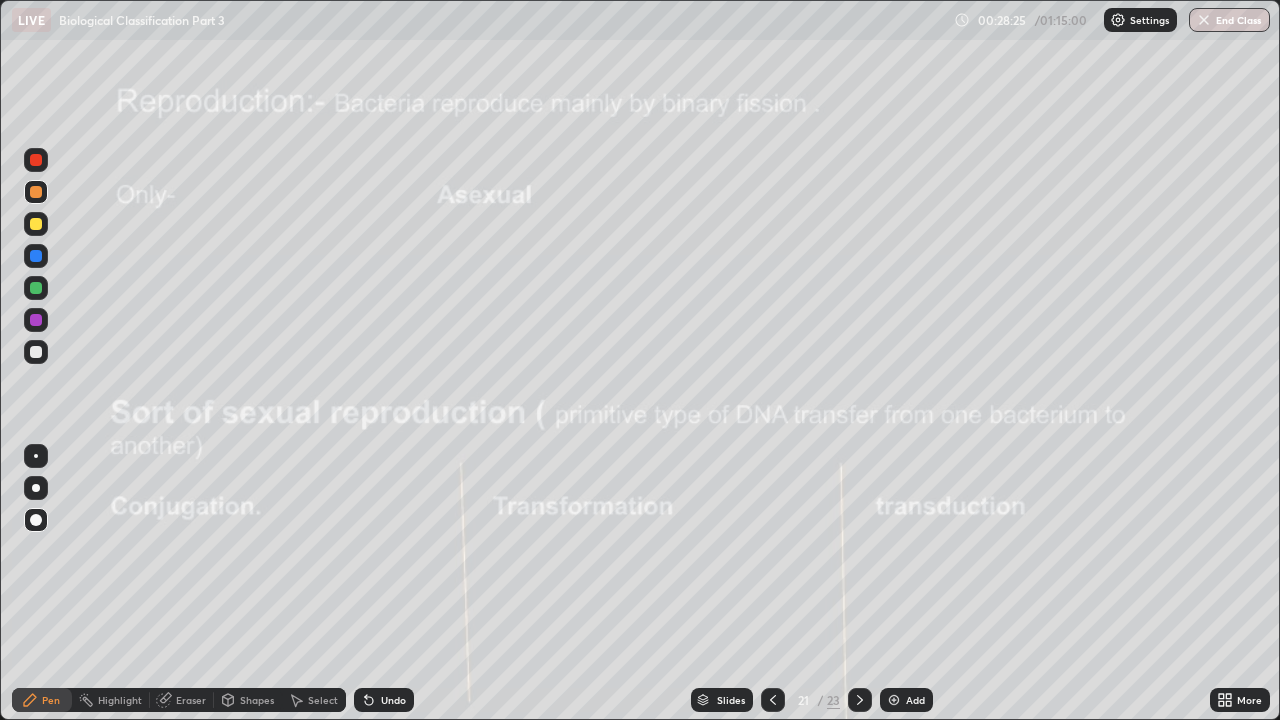 click on "Undo" at bounding box center (393, 700) 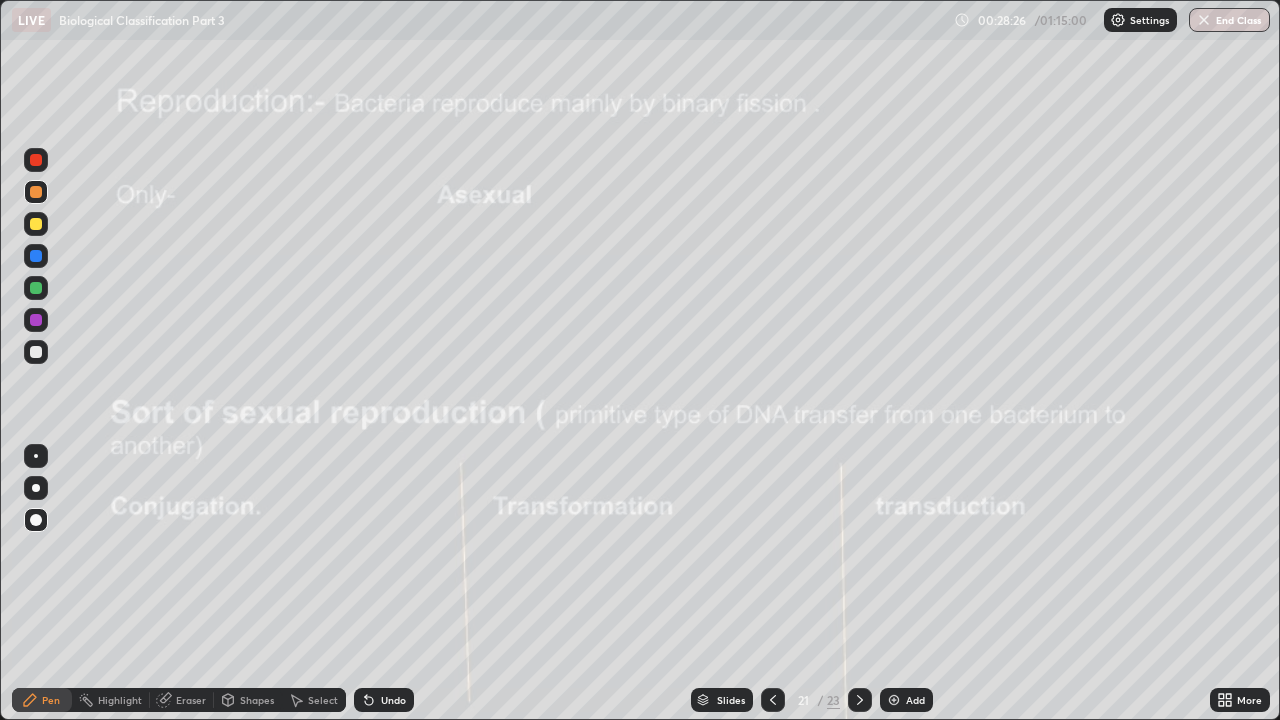 click at bounding box center (36, 488) 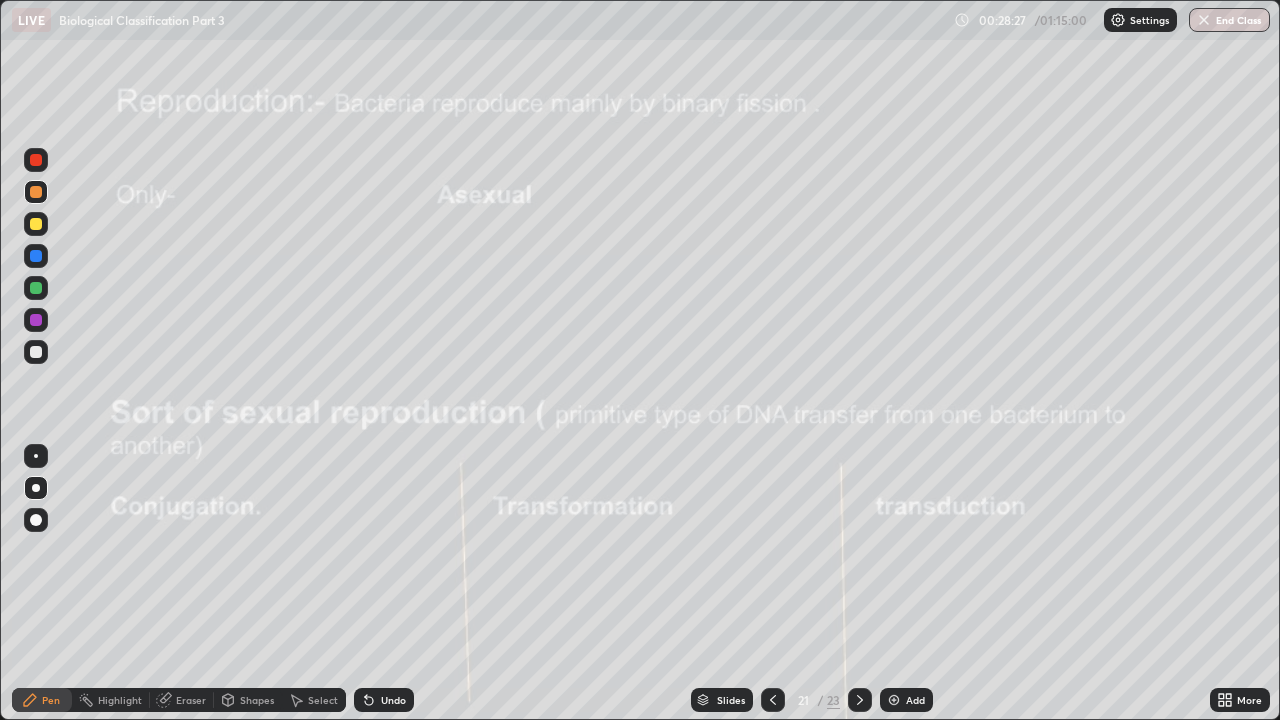 click at bounding box center (36, 352) 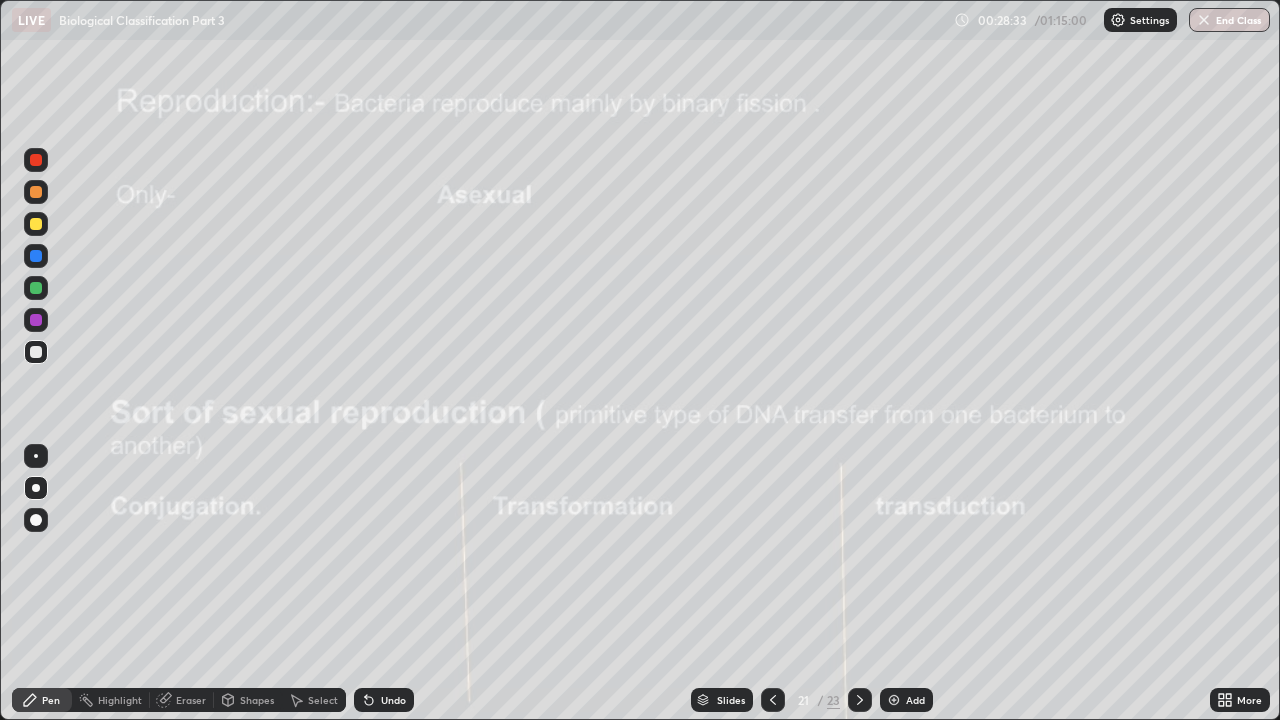click on "Erase all" at bounding box center [36, 360] 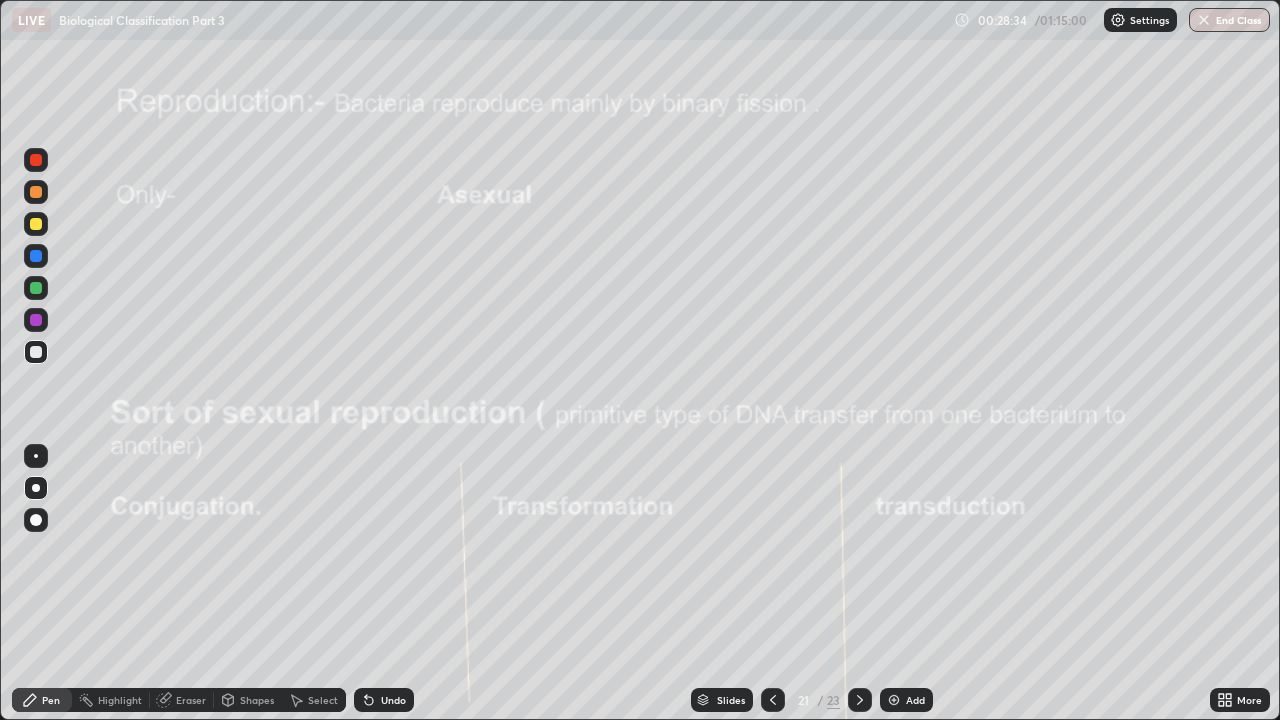 click on "Erase all" at bounding box center [36, 360] 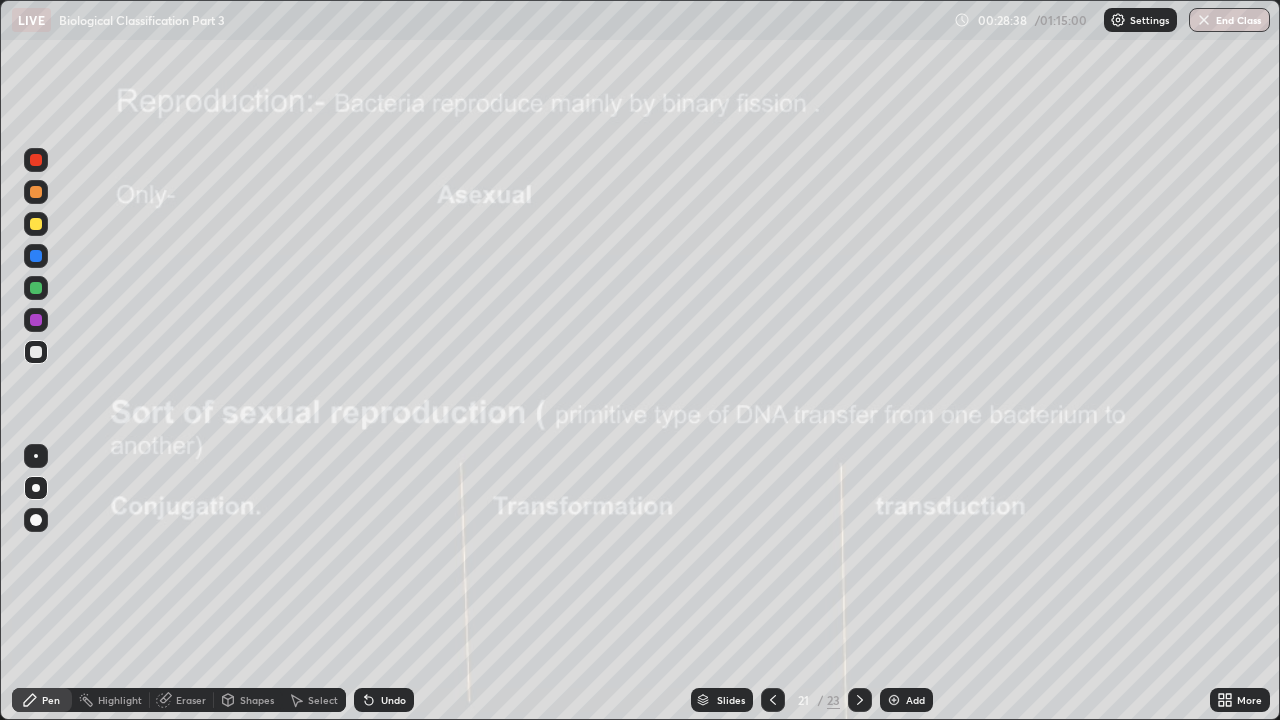 click at bounding box center [36, 456] 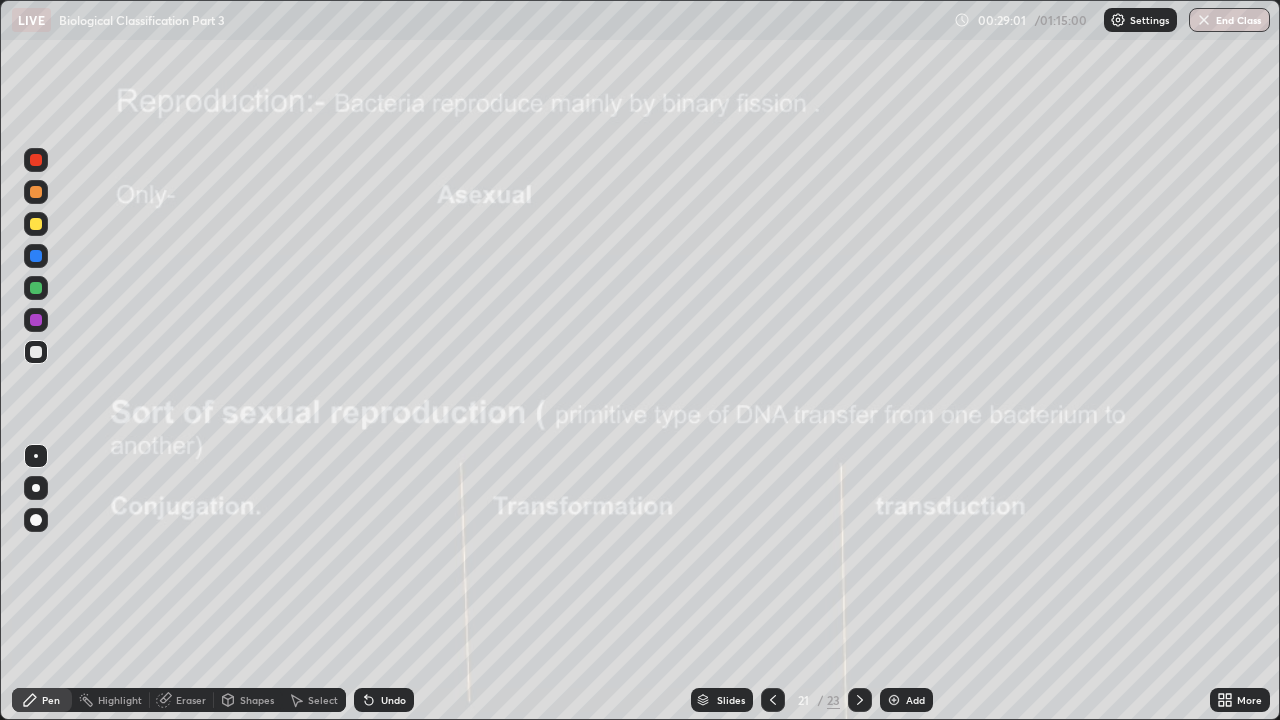 click at bounding box center (36, 192) 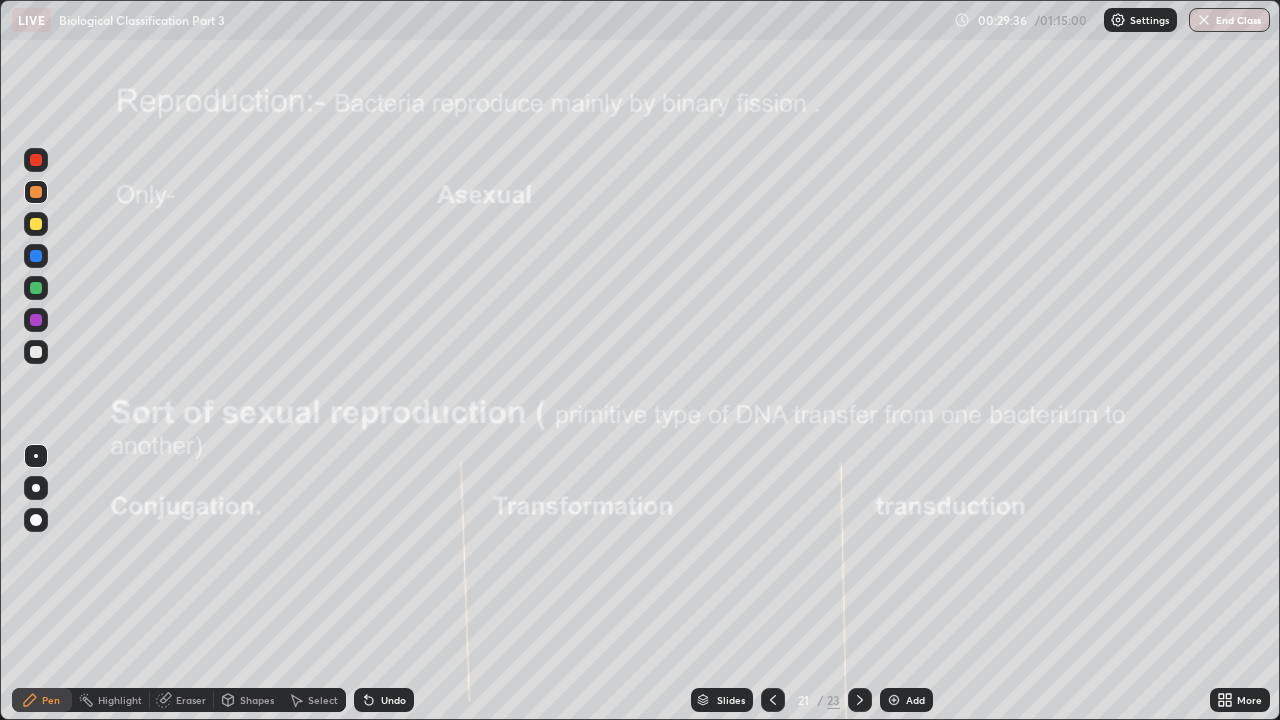 click at bounding box center [36, 352] 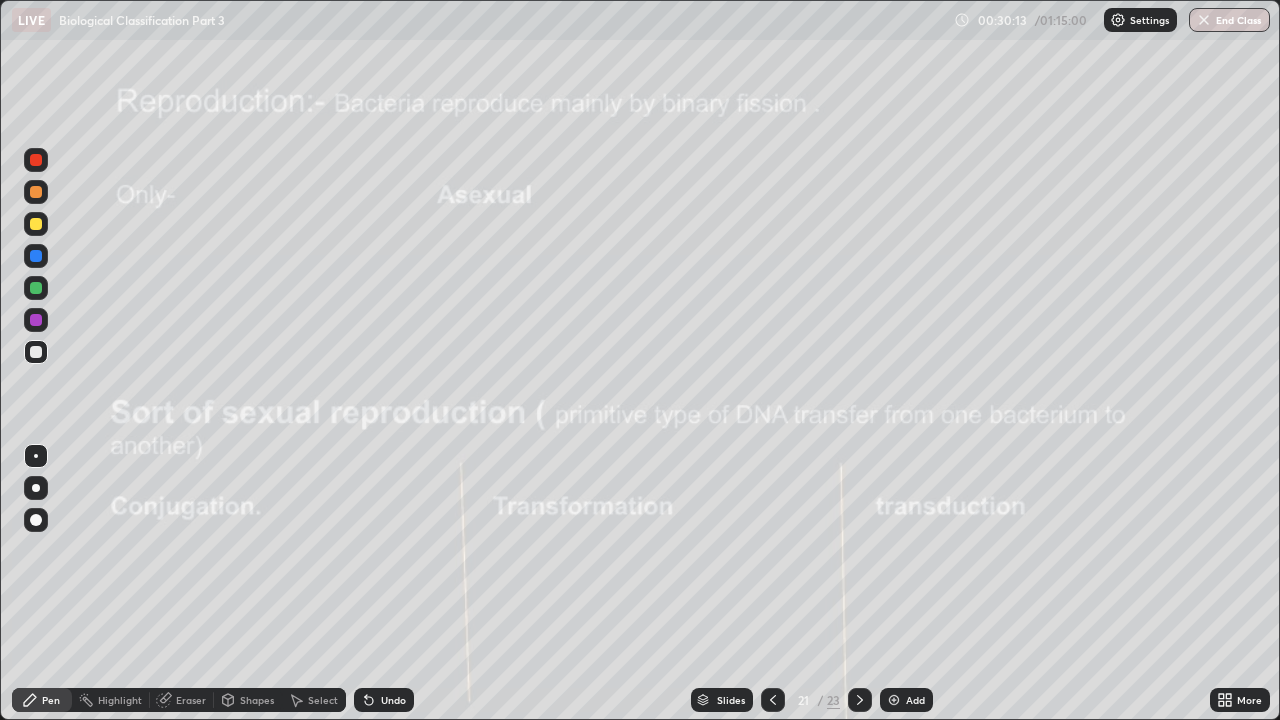click at bounding box center (36, 192) 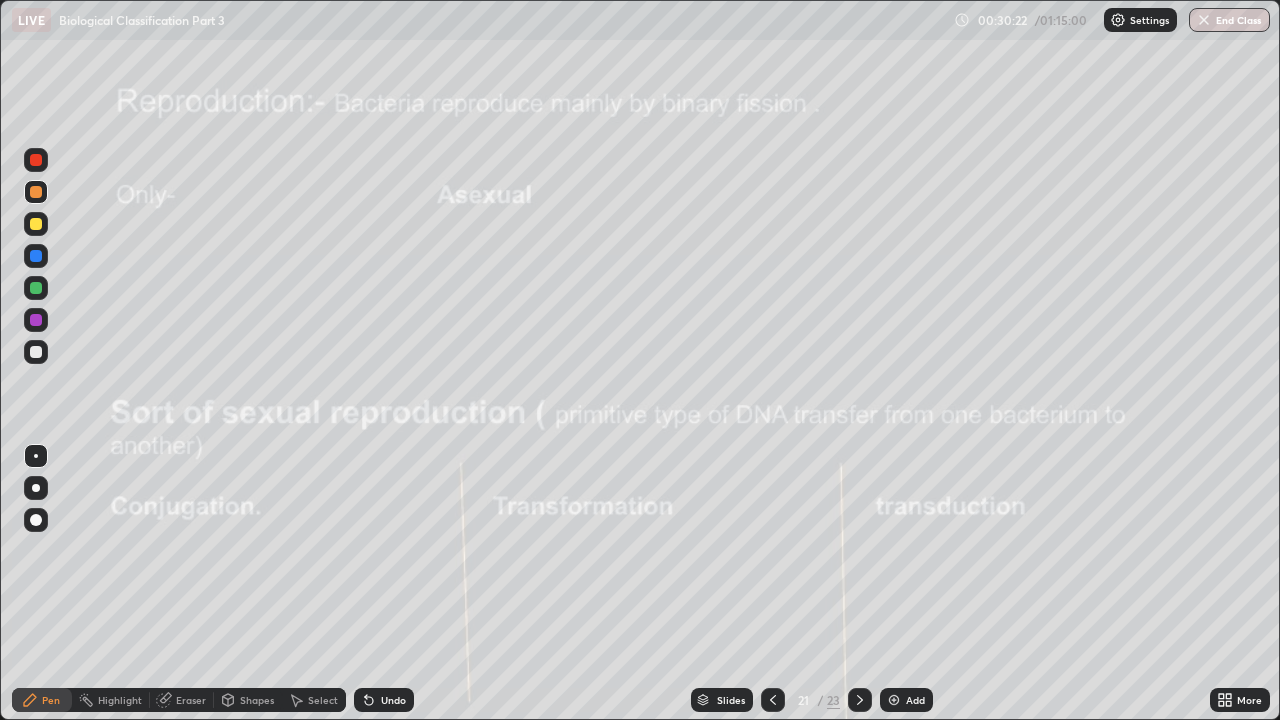 click at bounding box center (36, 352) 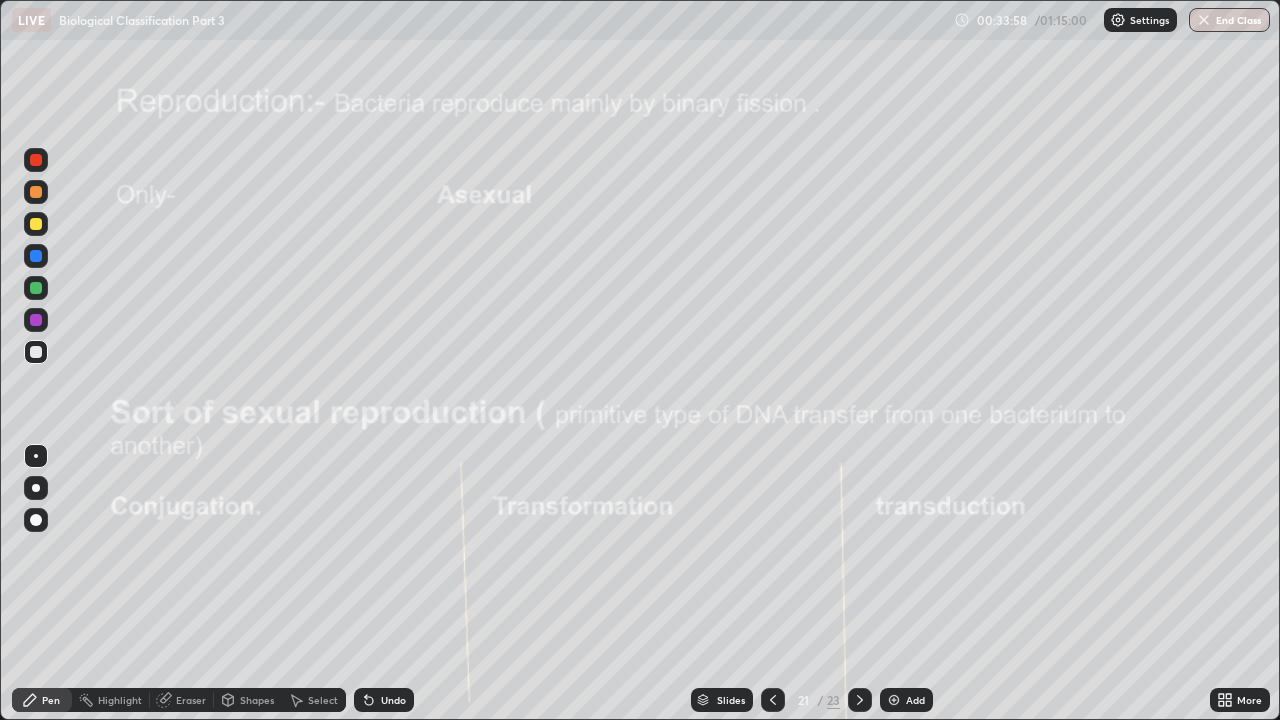 click at bounding box center [36, 192] 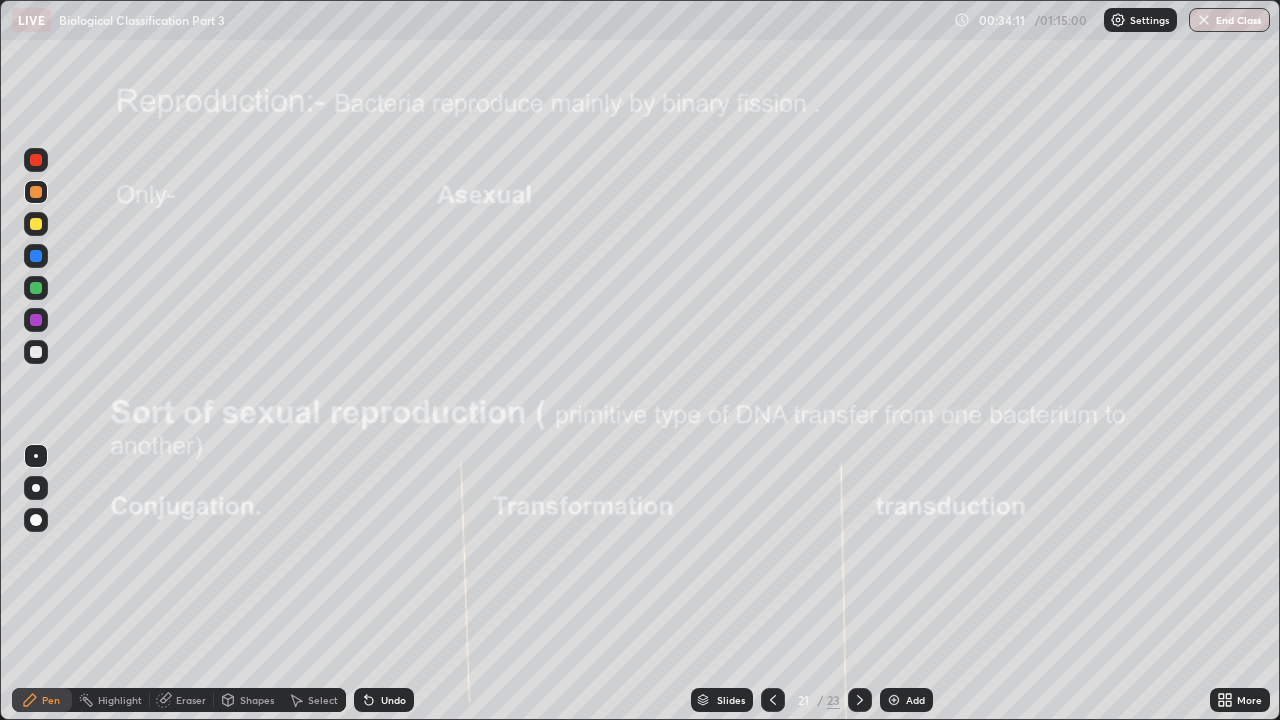 click at bounding box center [36, 352] 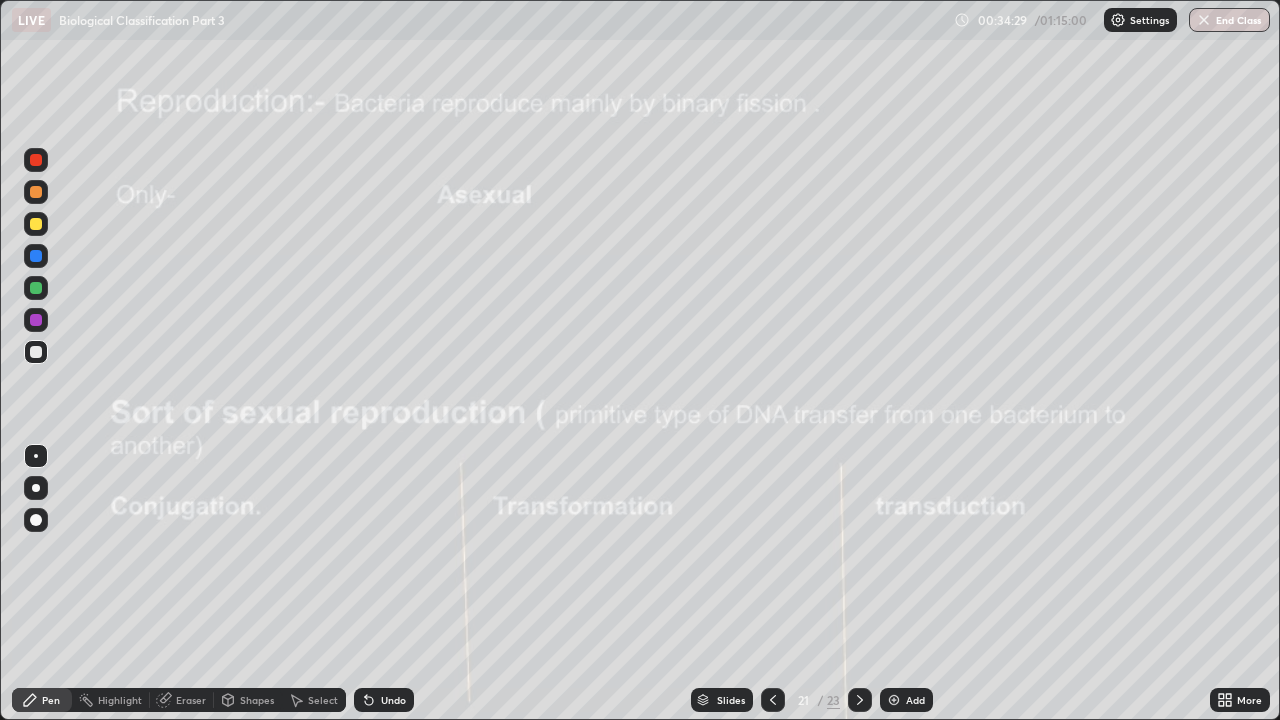 click at bounding box center (36, 320) 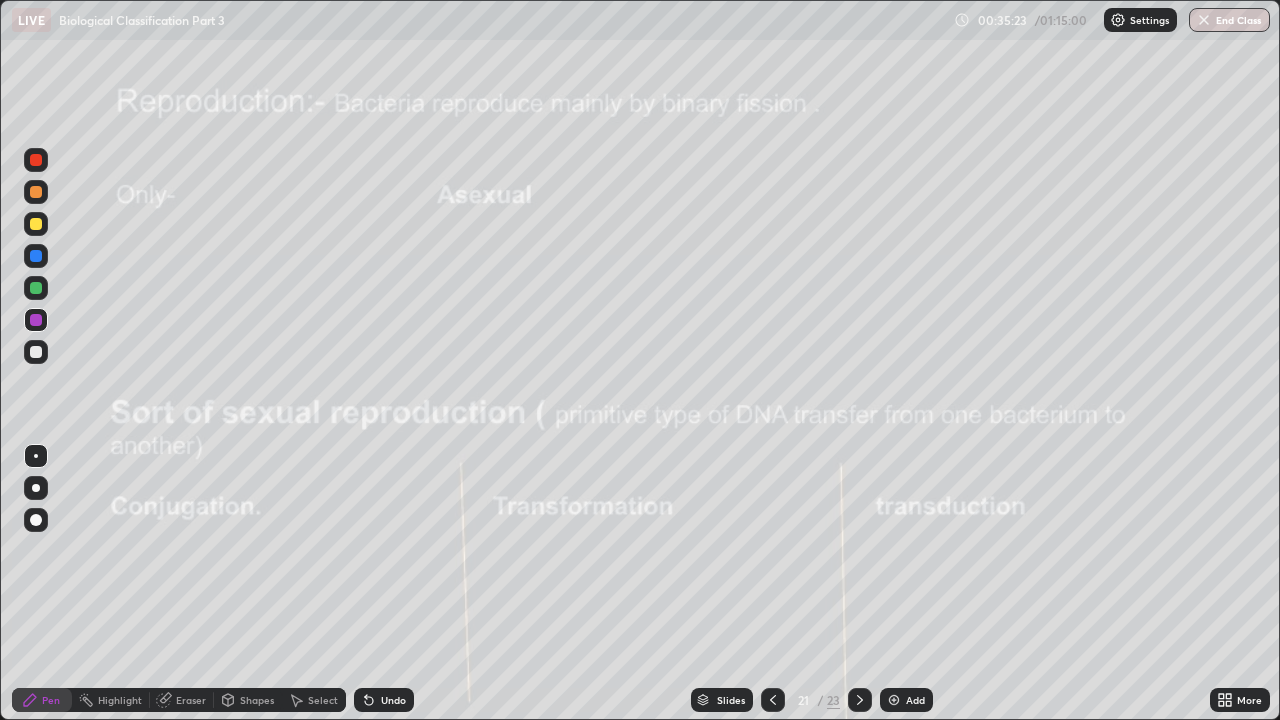 click at bounding box center (36, 192) 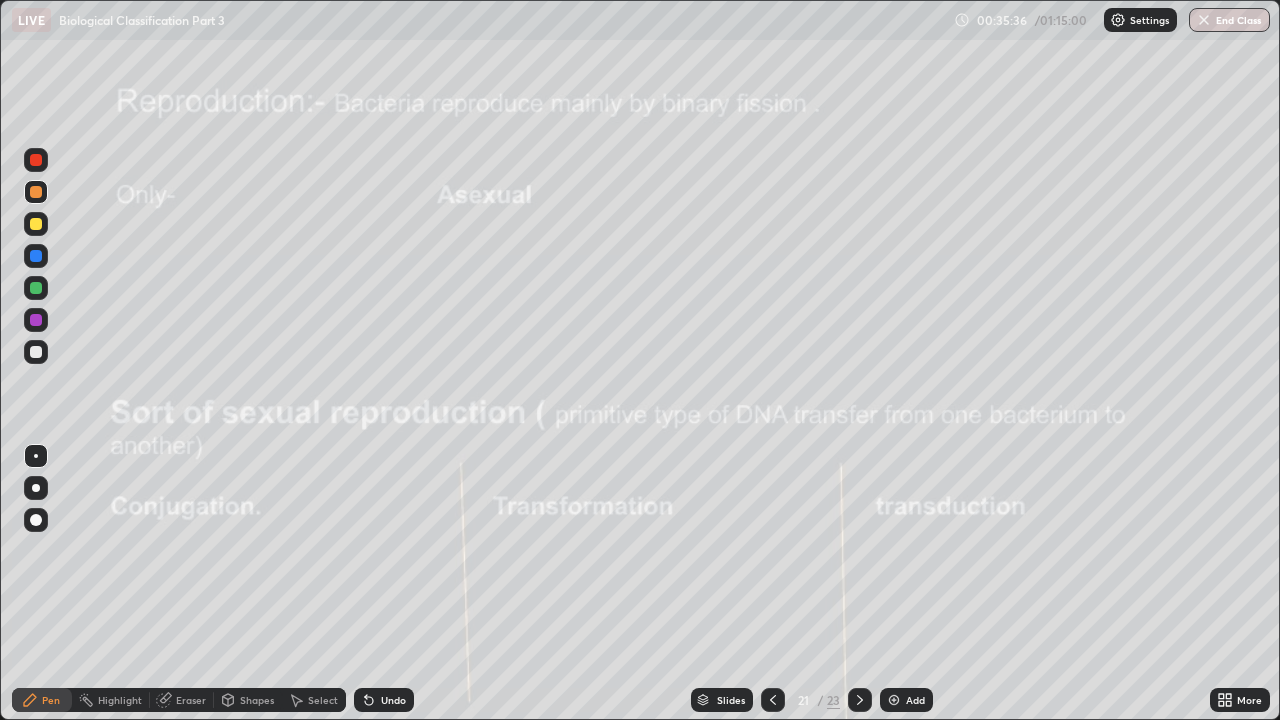 click at bounding box center (36, 352) 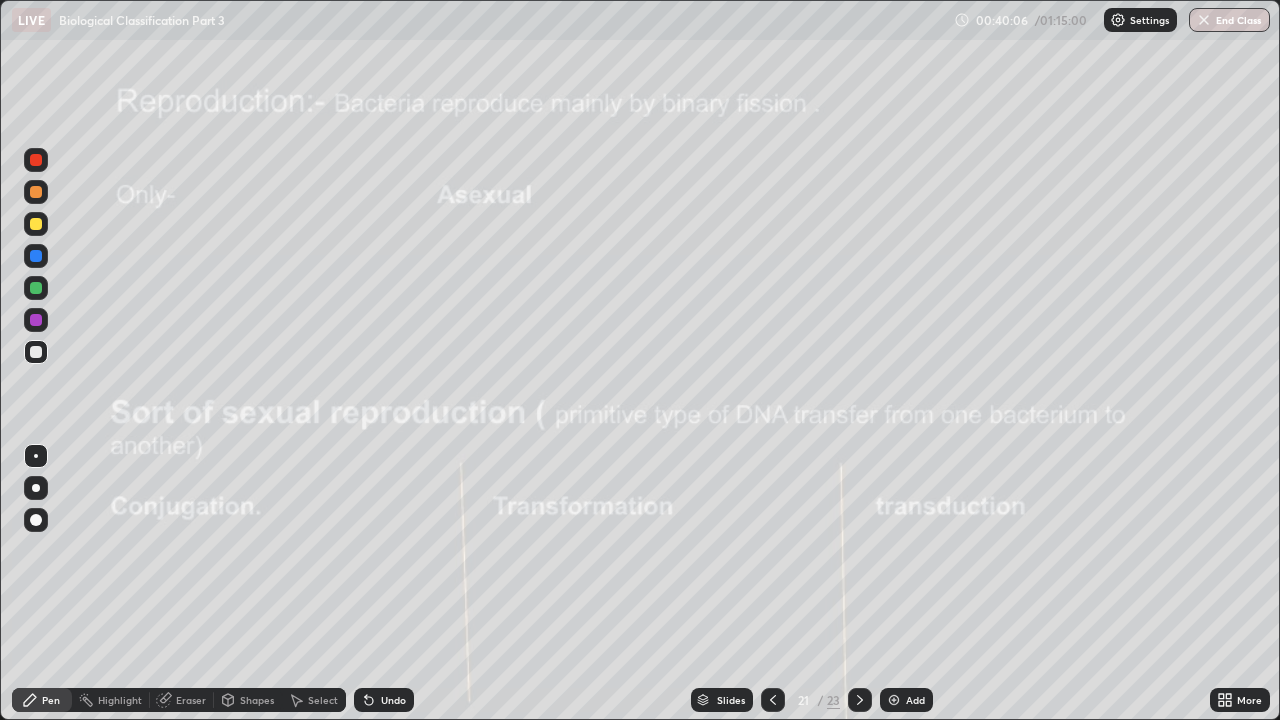 click 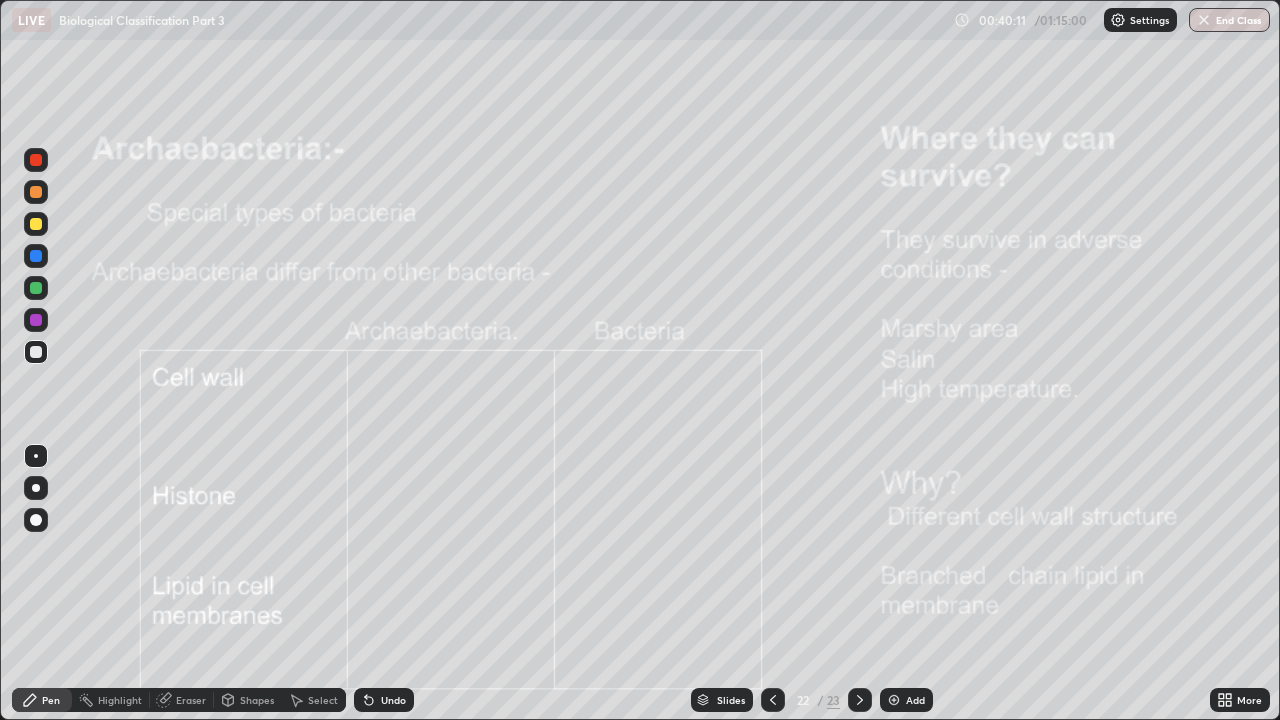 click at bounding box center (36, 160) 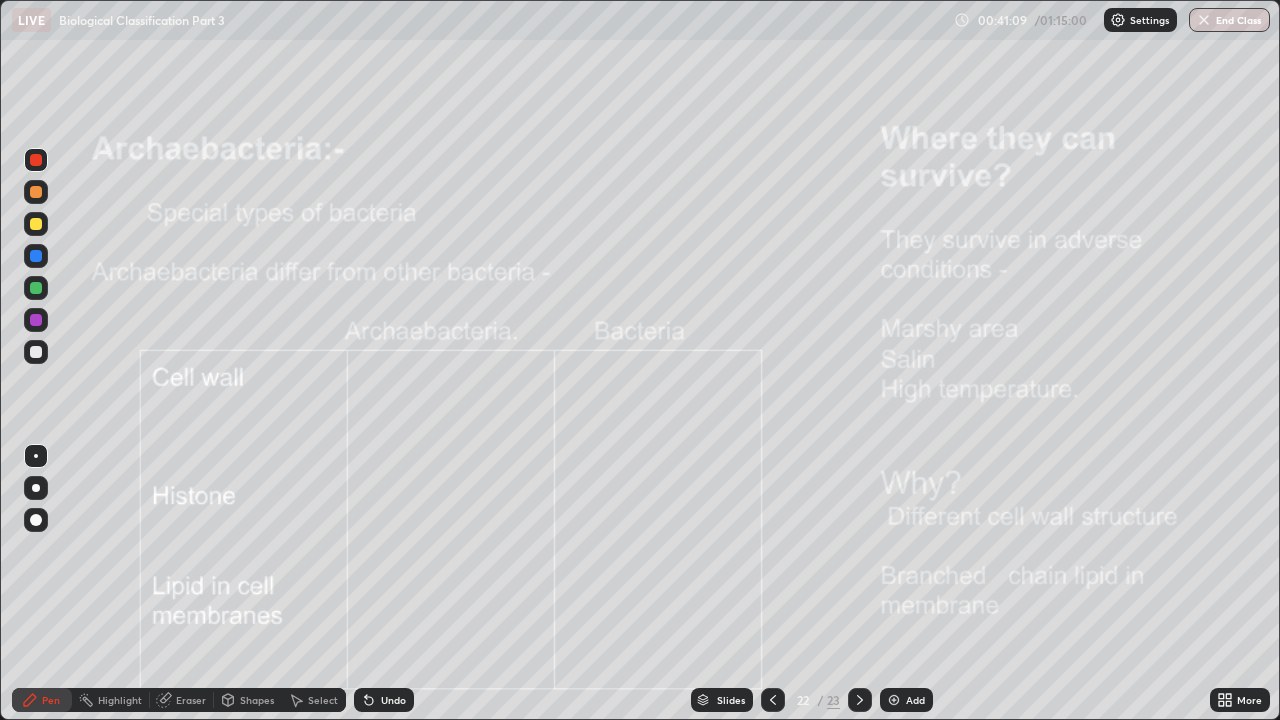 click at bounding box center (36, 320) 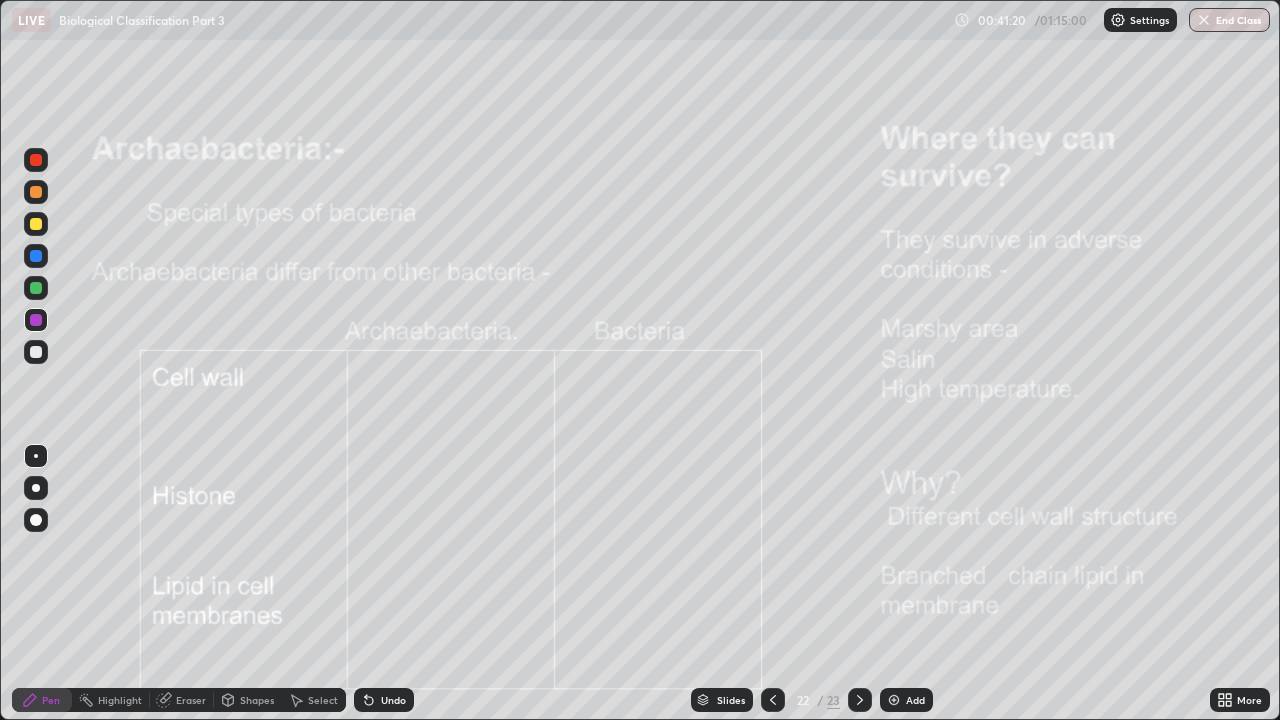click on "Undo" at bounding box center (393, 700) 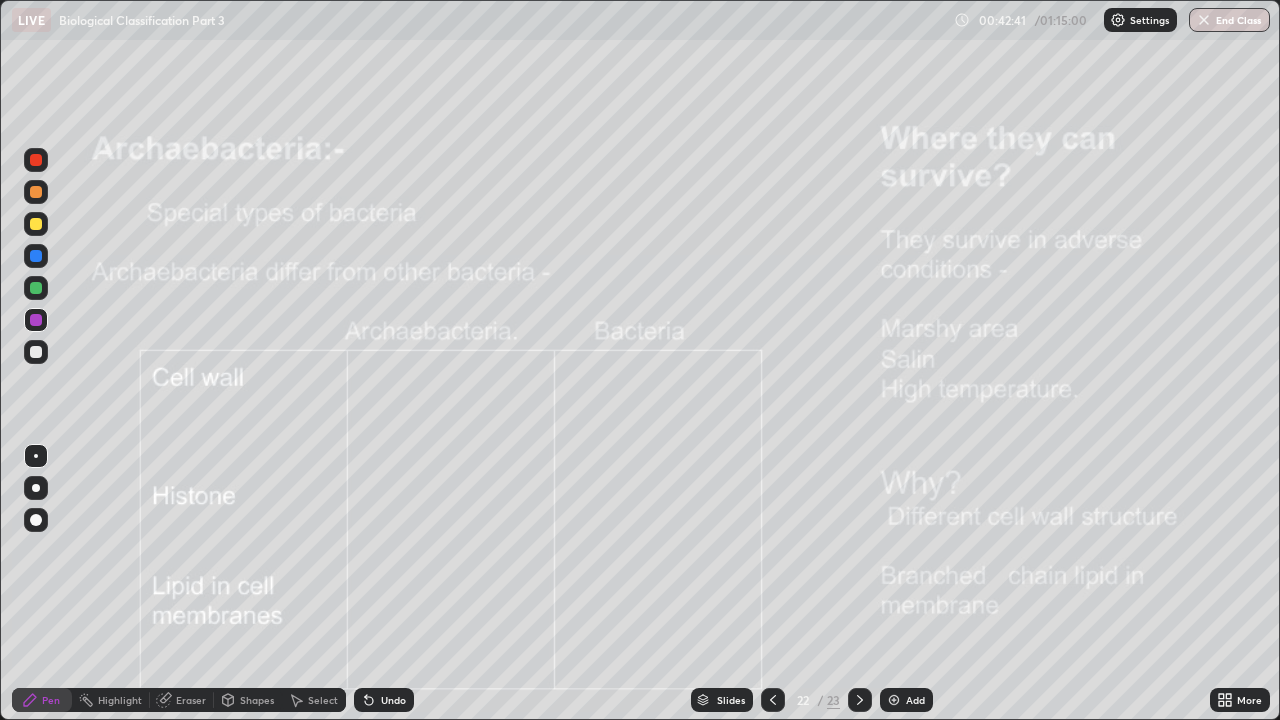 click on "Undo" at bounding box center (393, 700) 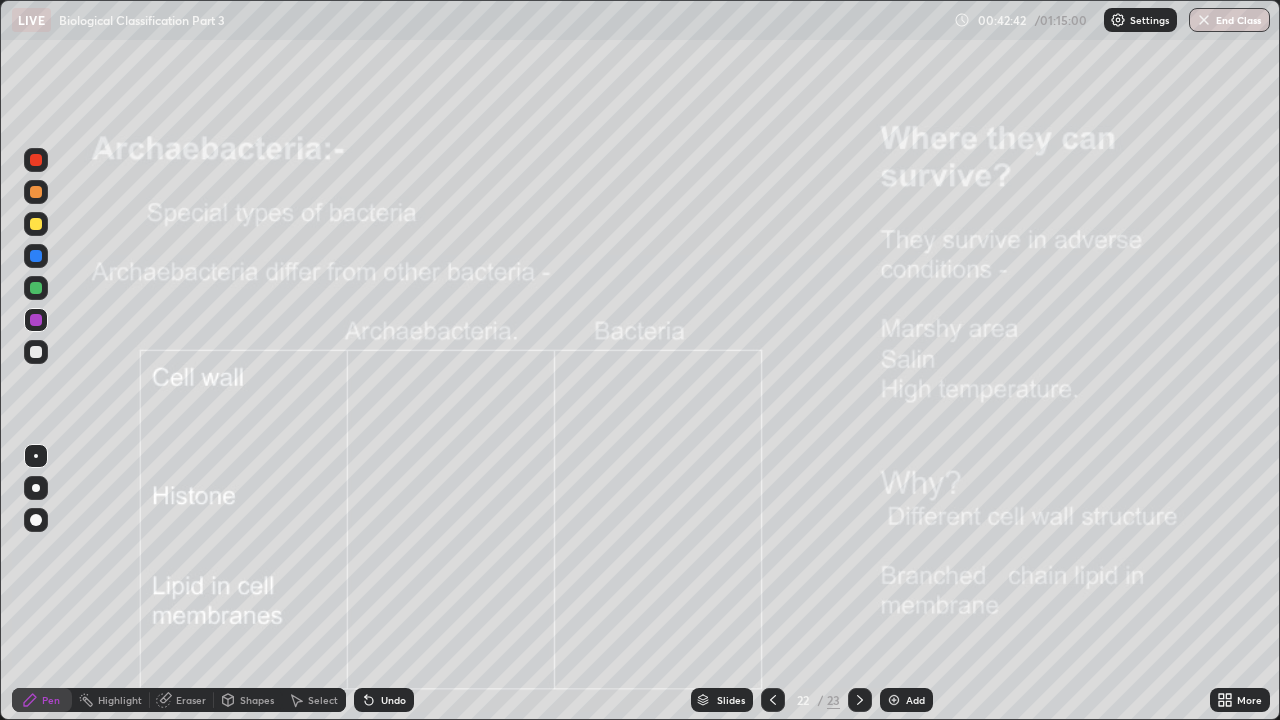 click on "Undo" at bounding box center (384, 700) 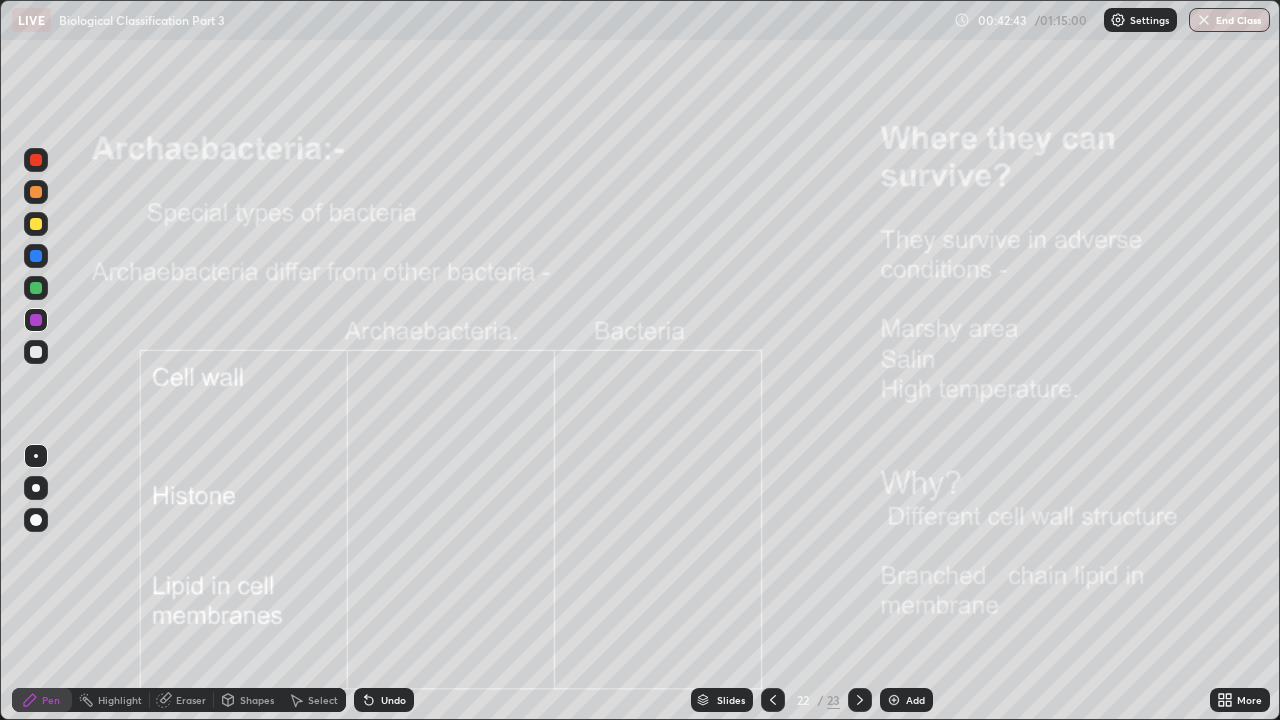 click on "Undo" at bounding box center [384, 700] 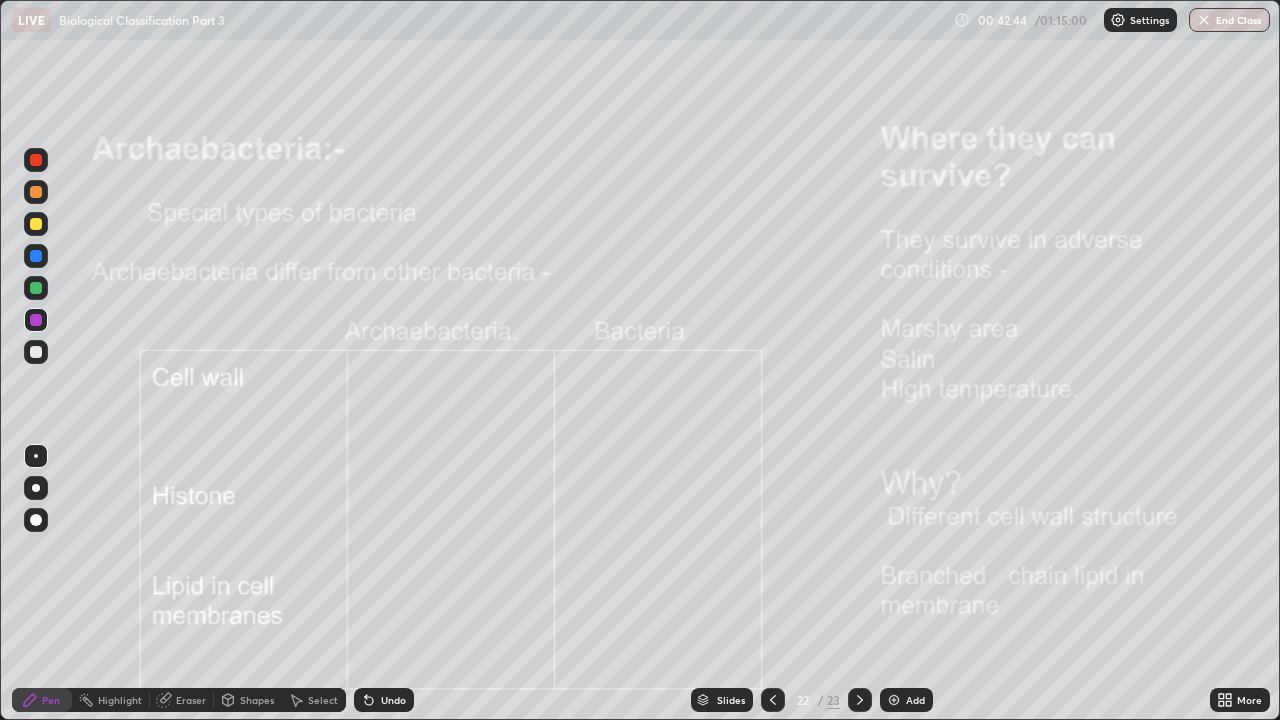 click at bounding box center (36, 352) 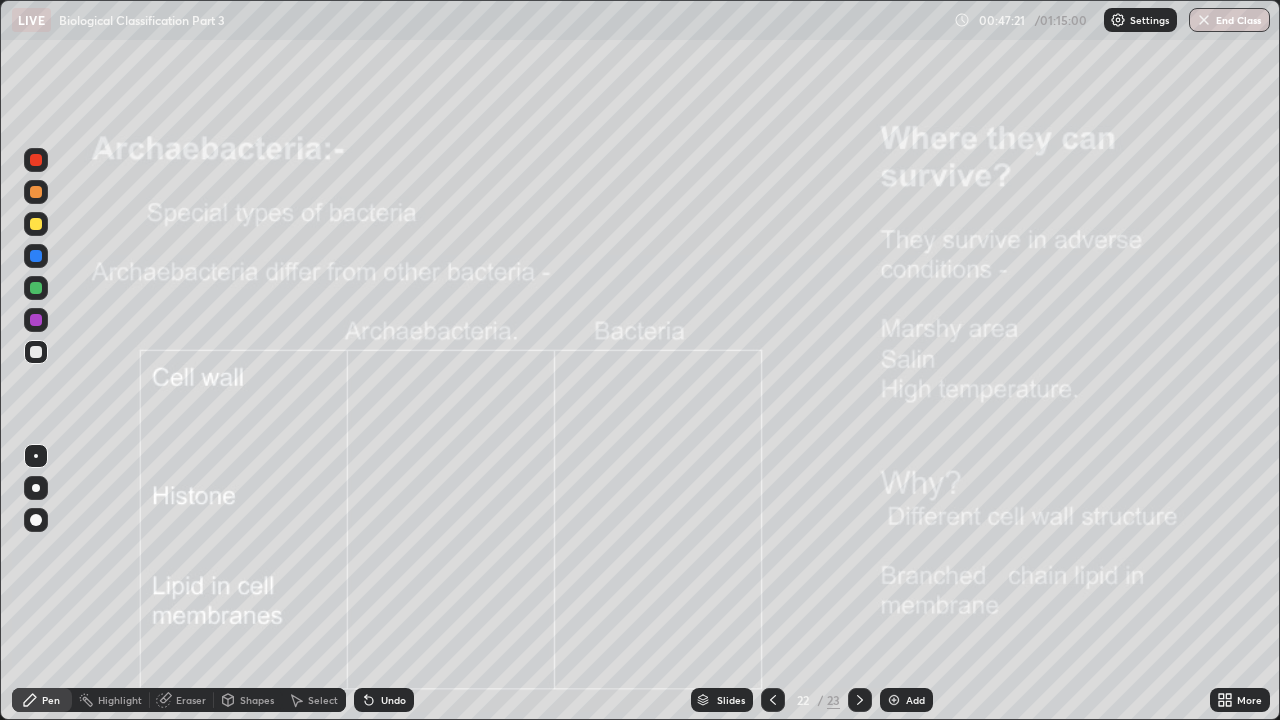 click 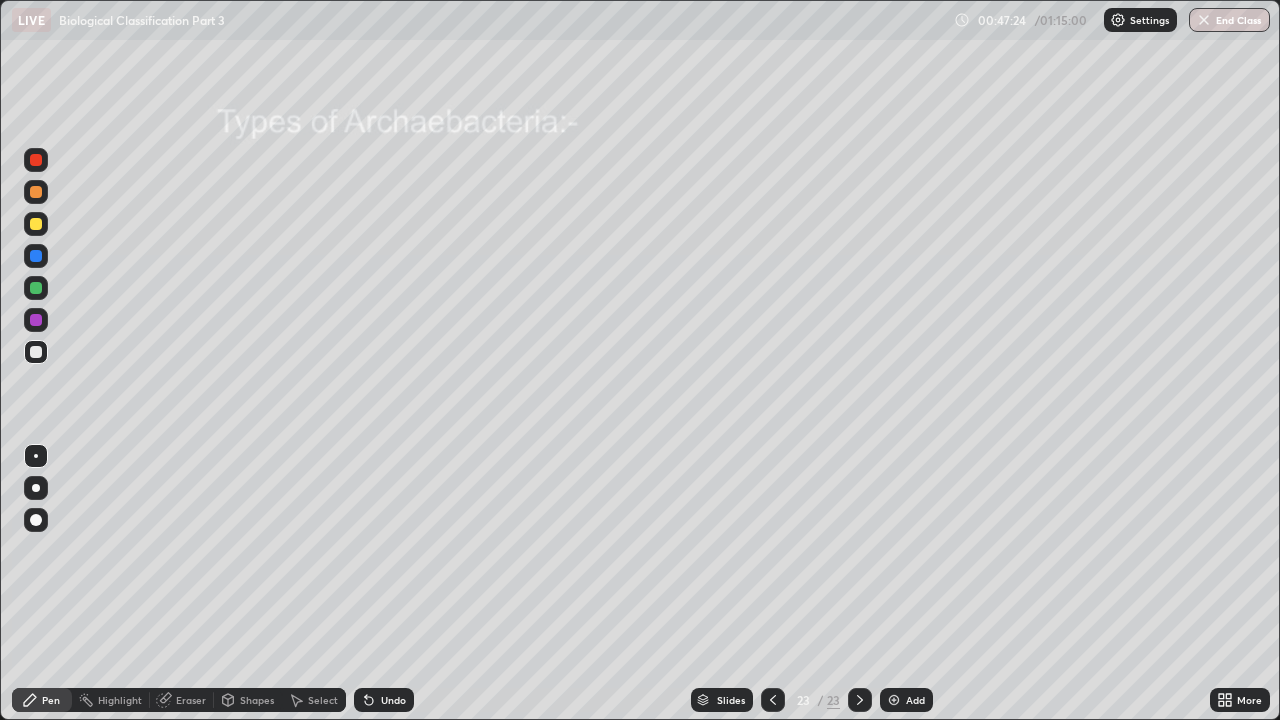 click 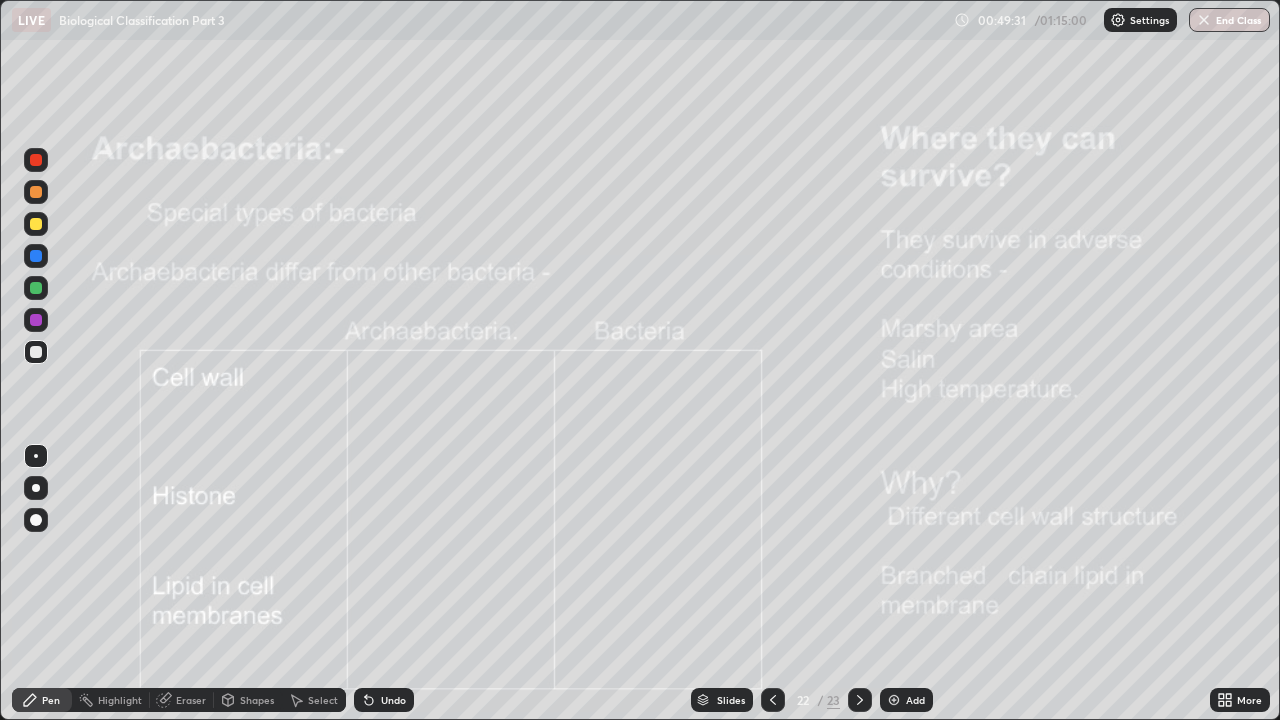 click 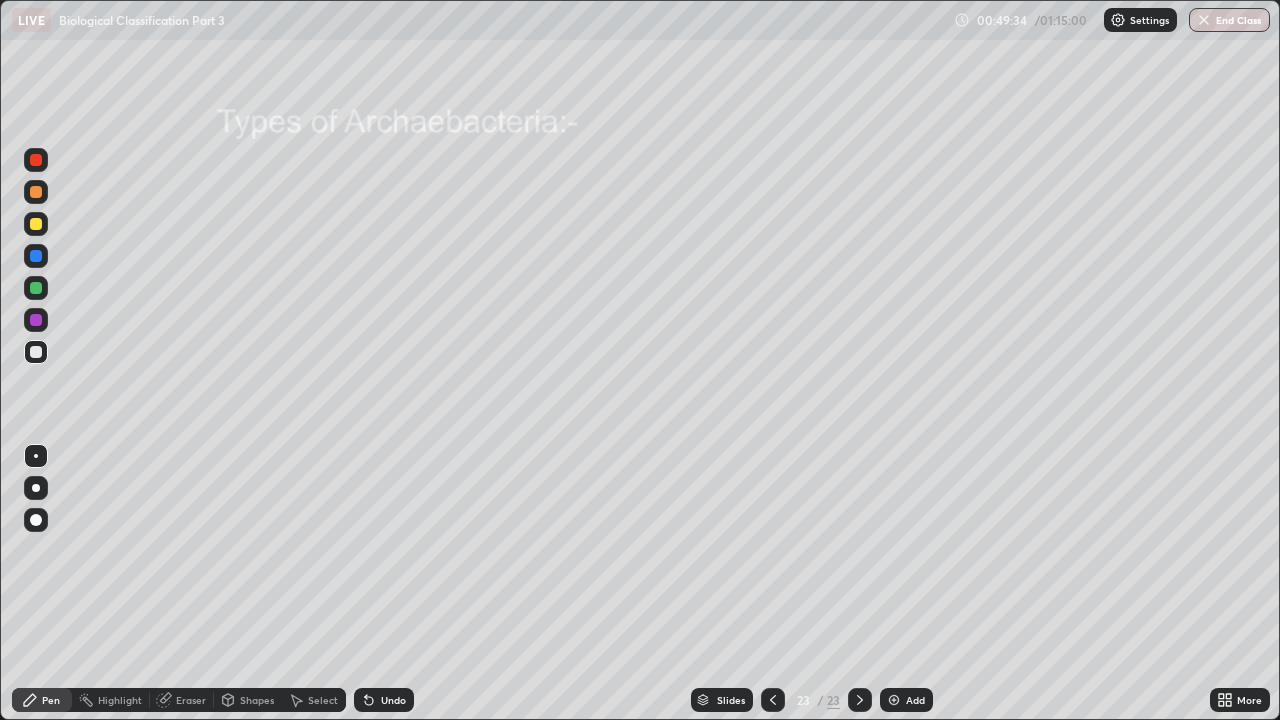click at bounding box center [36, 160] 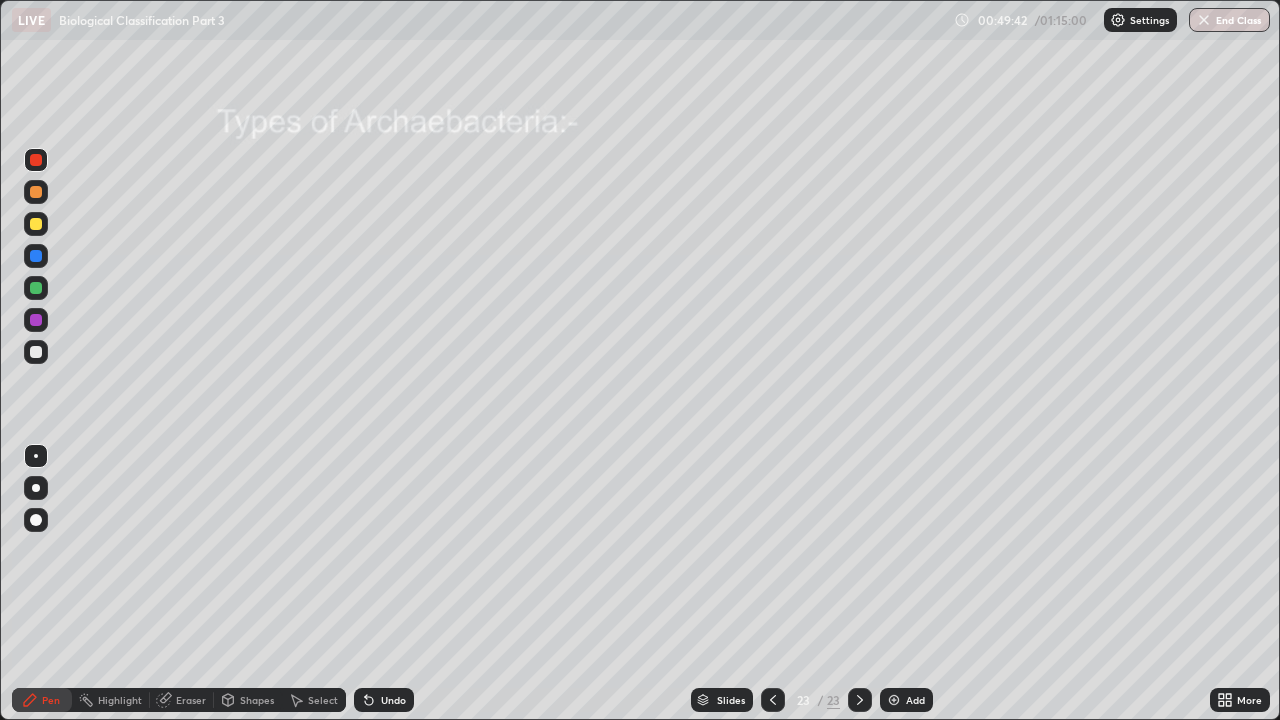 click at bounding box center (36, 488) 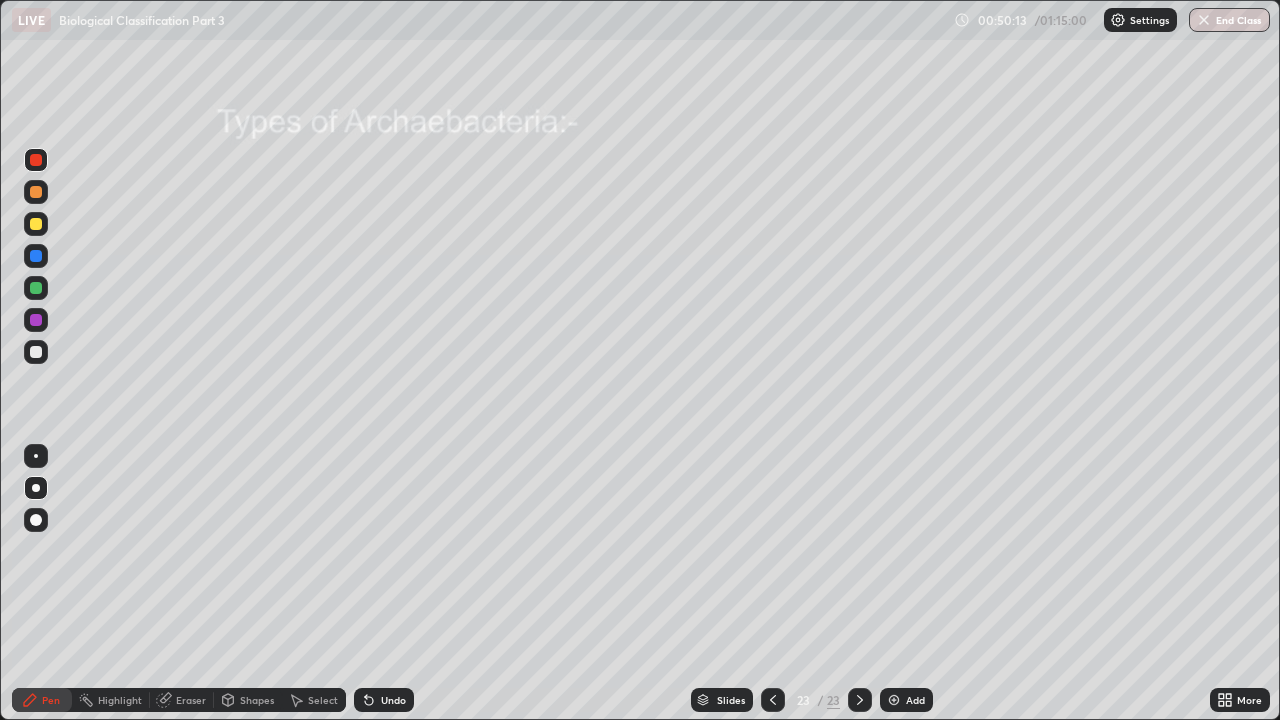 click on "Shapes" at bounding box center [257, 700] 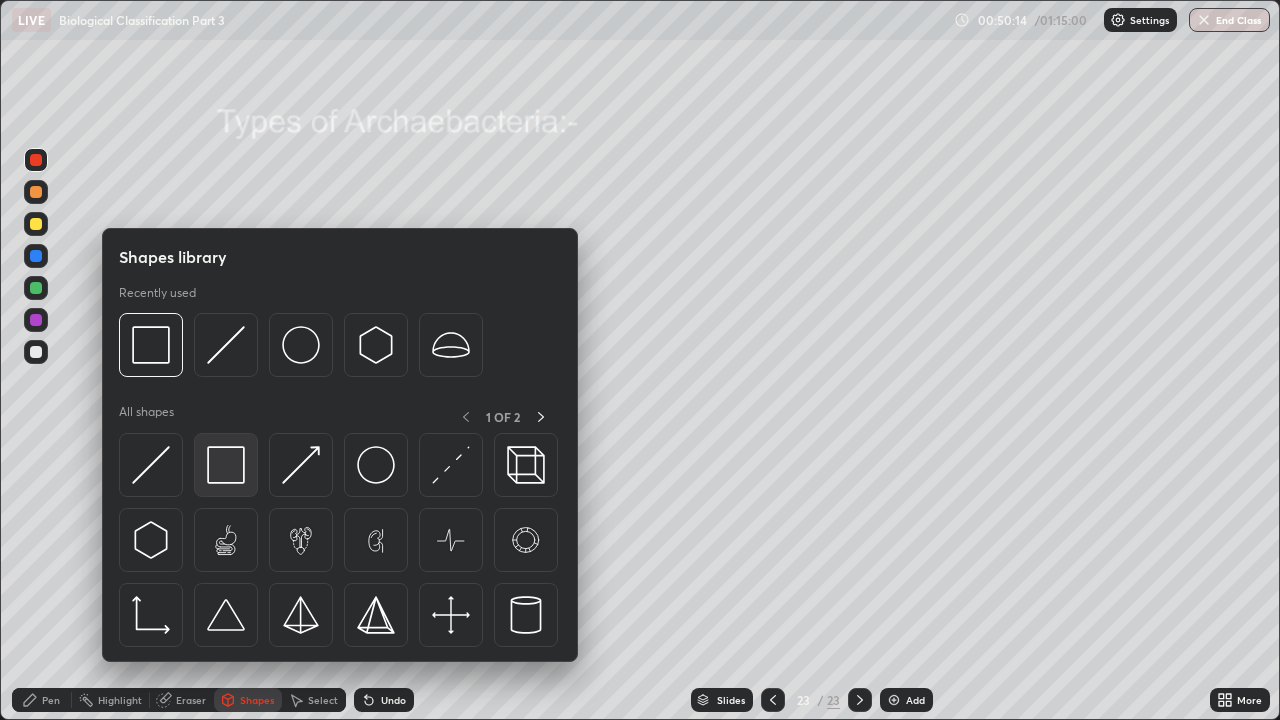 click at bounding box center (226, 465) 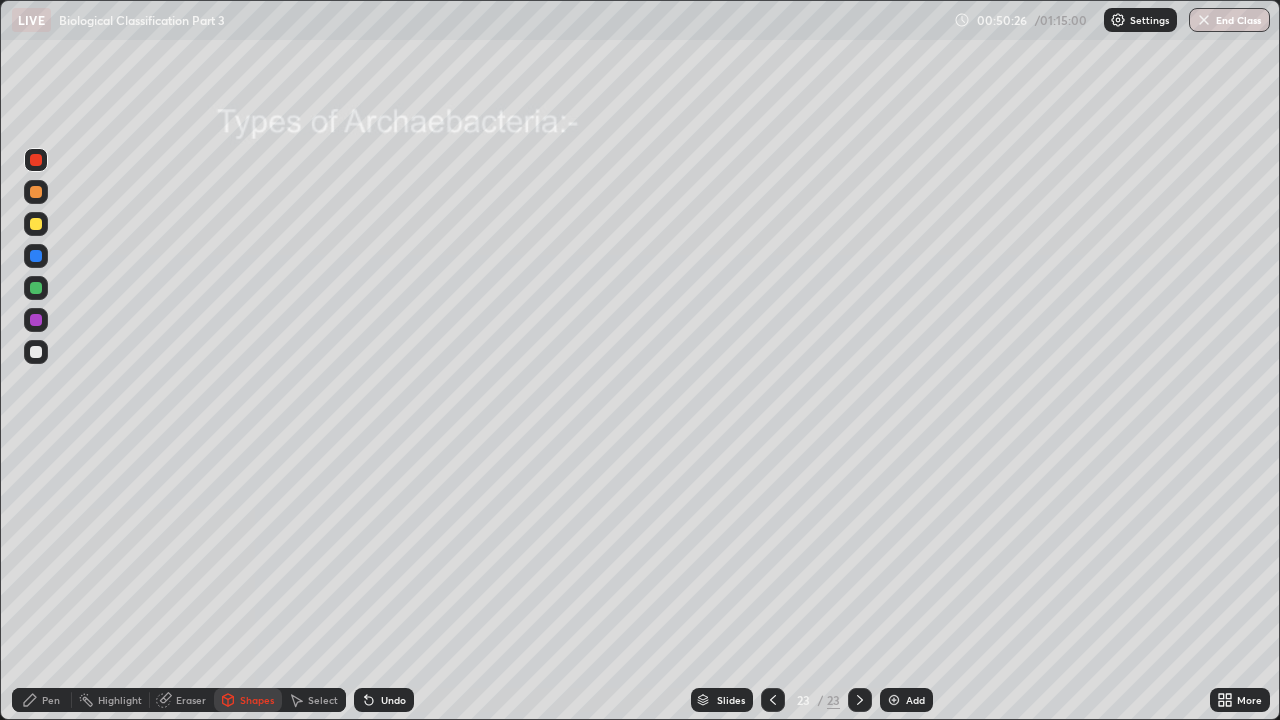 click on "Pen" at bounding box center (51, 700) 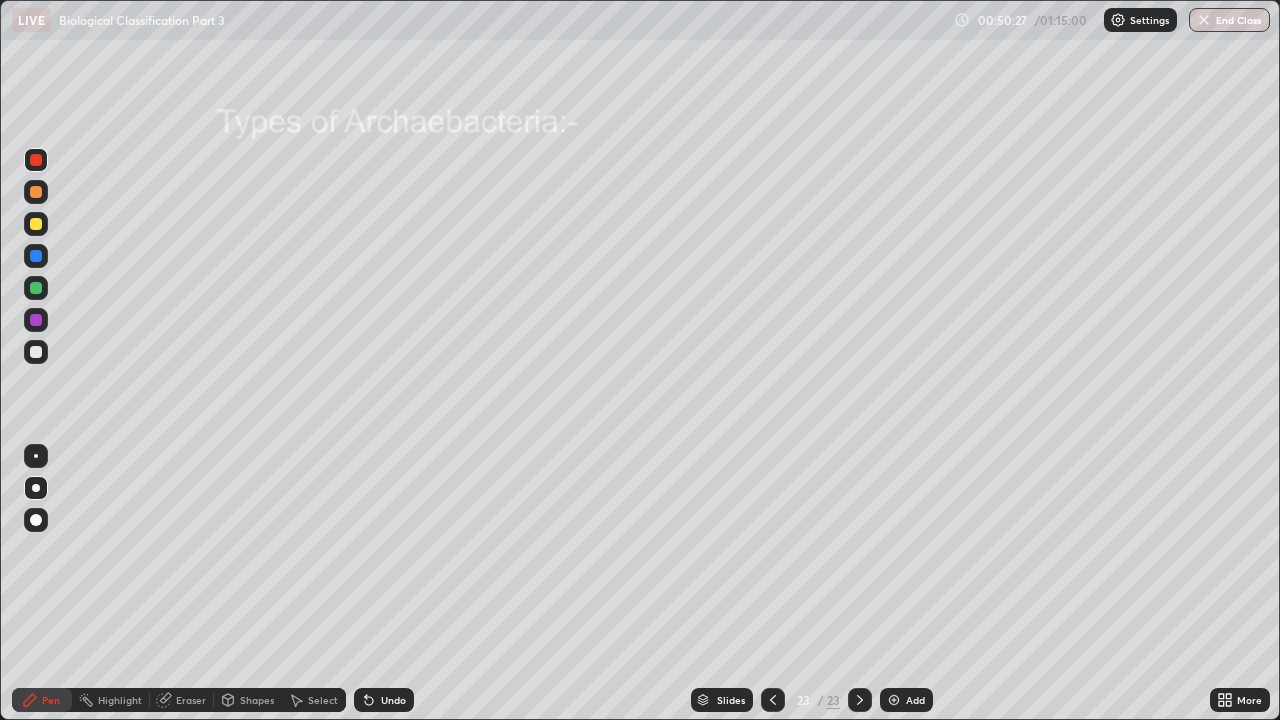 click at bounding box center [36, 352] 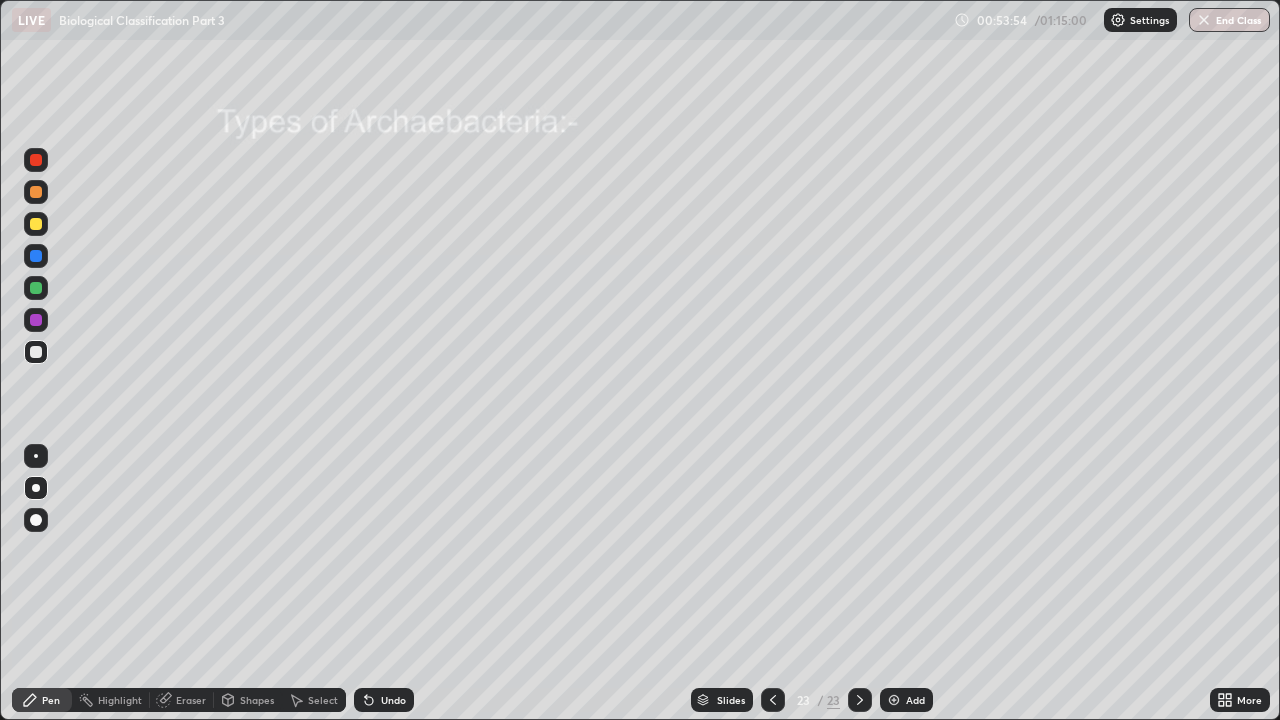 click at bounding box center (36, 192) 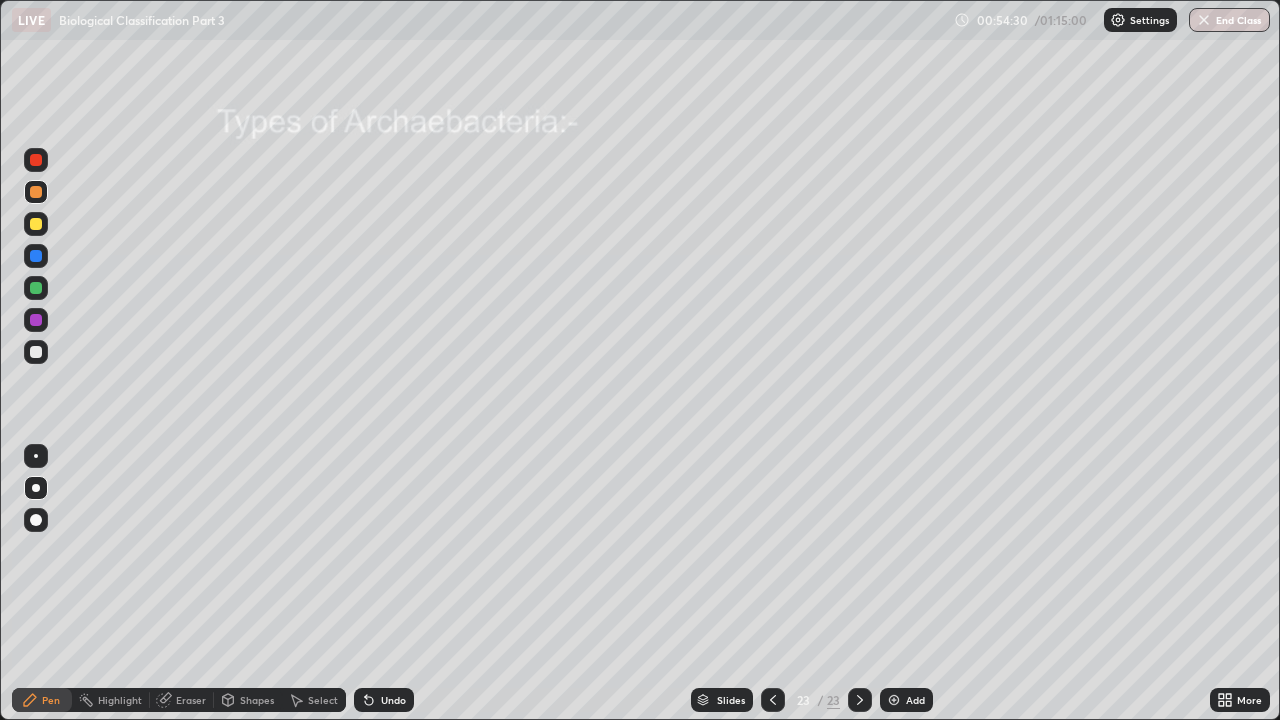 click on "Undo" at bounding box center [393, 700] 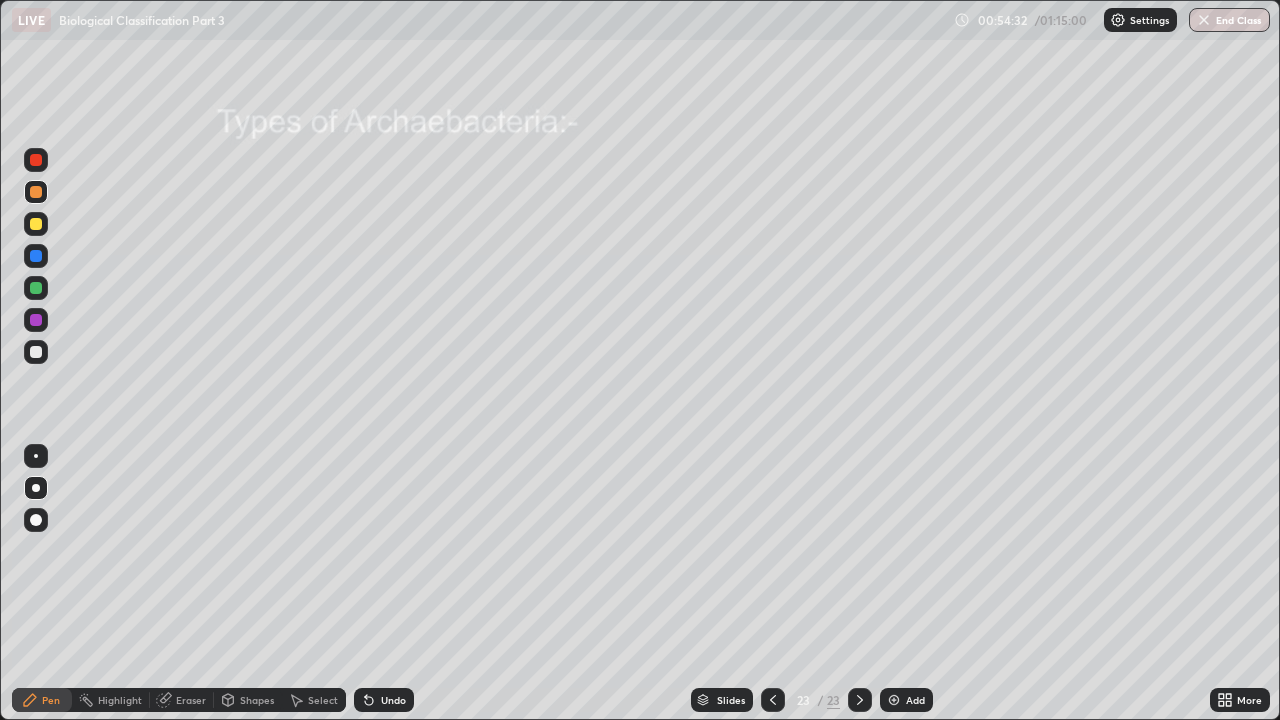 click on "Undo" at bounding box center [393, 700] 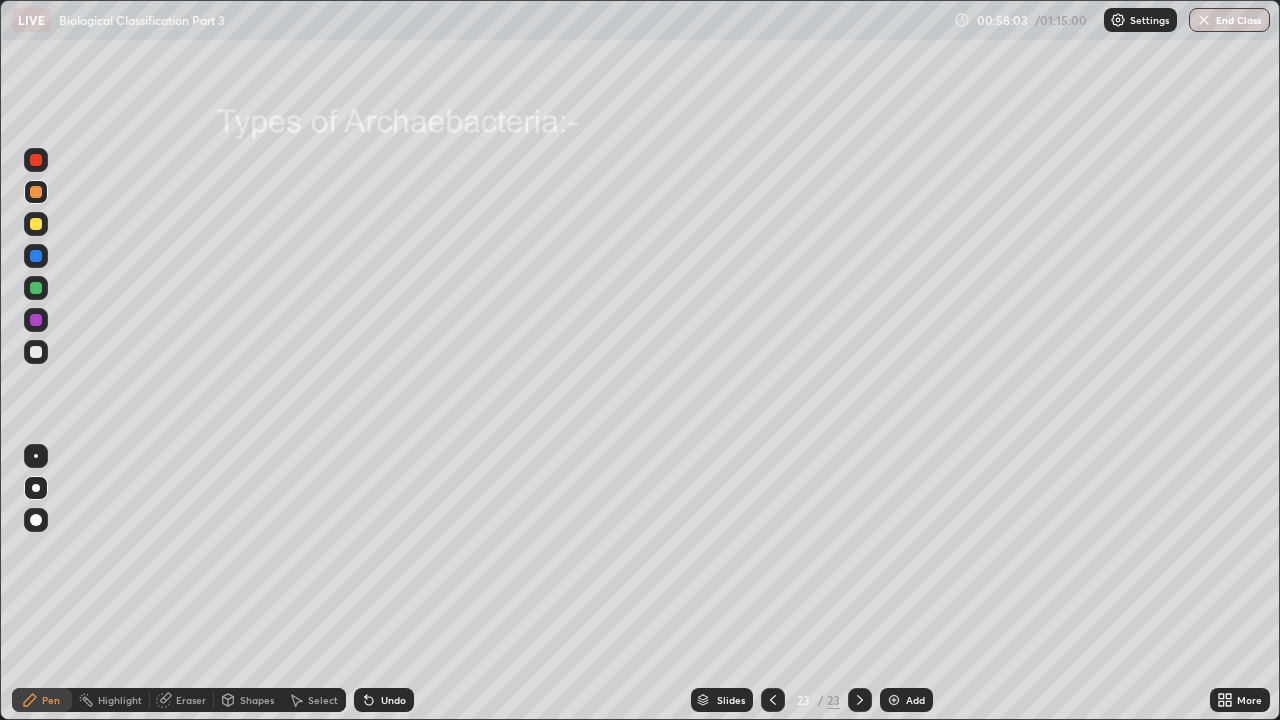 click 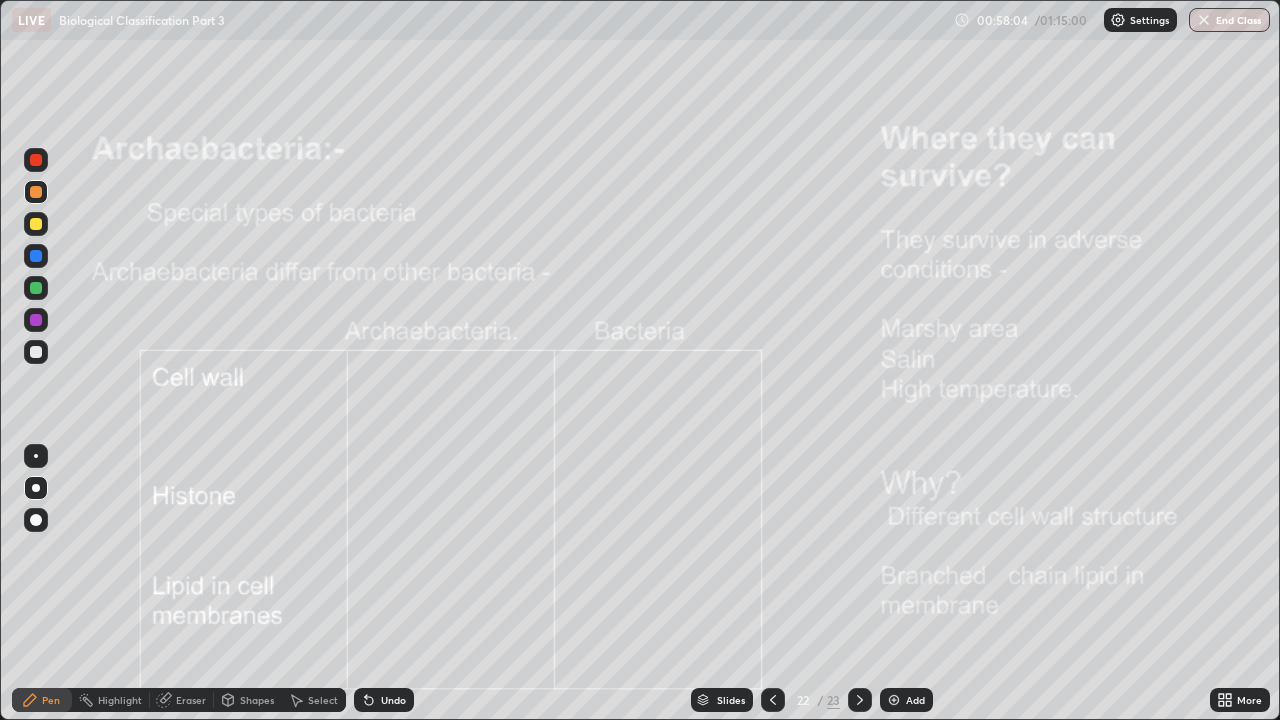 click 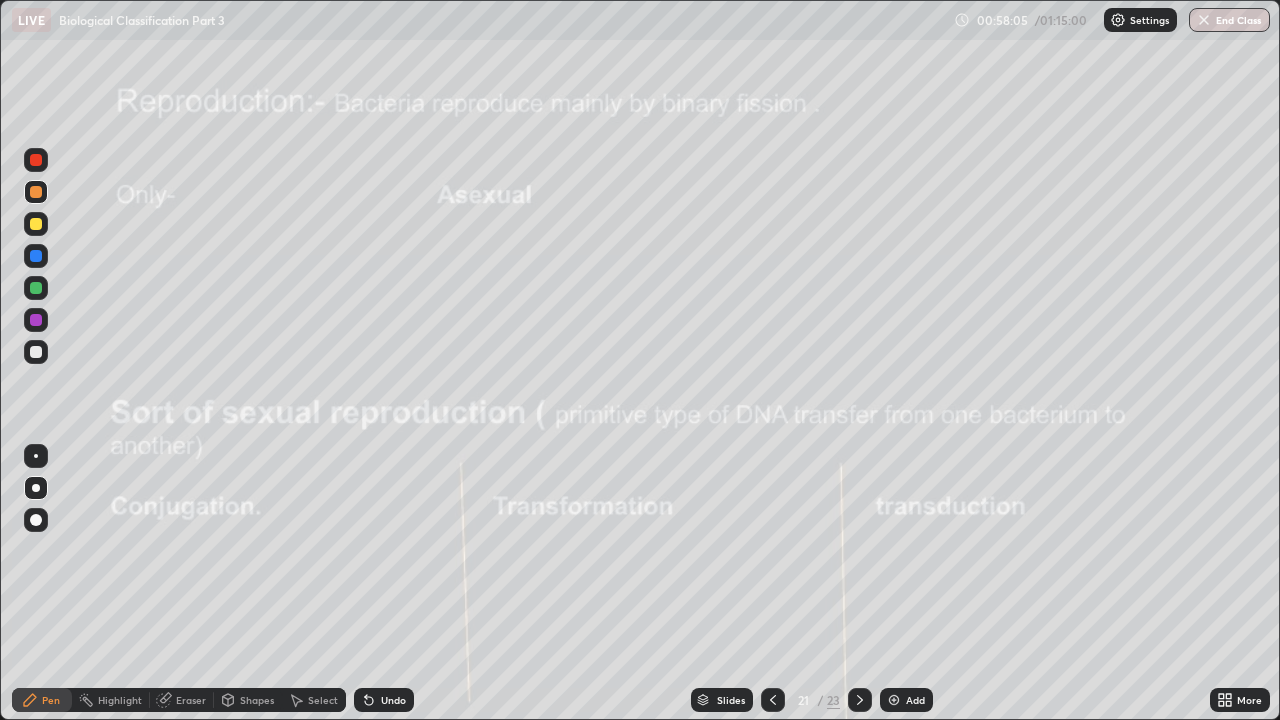 click 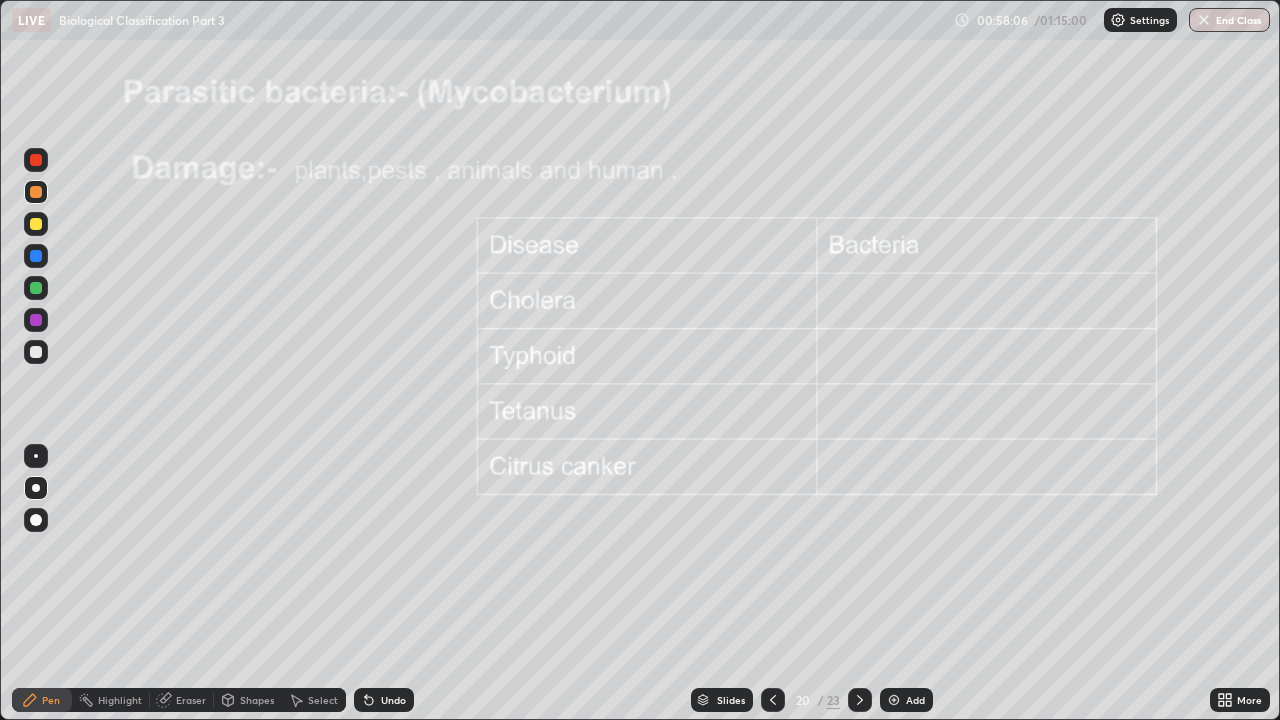 click 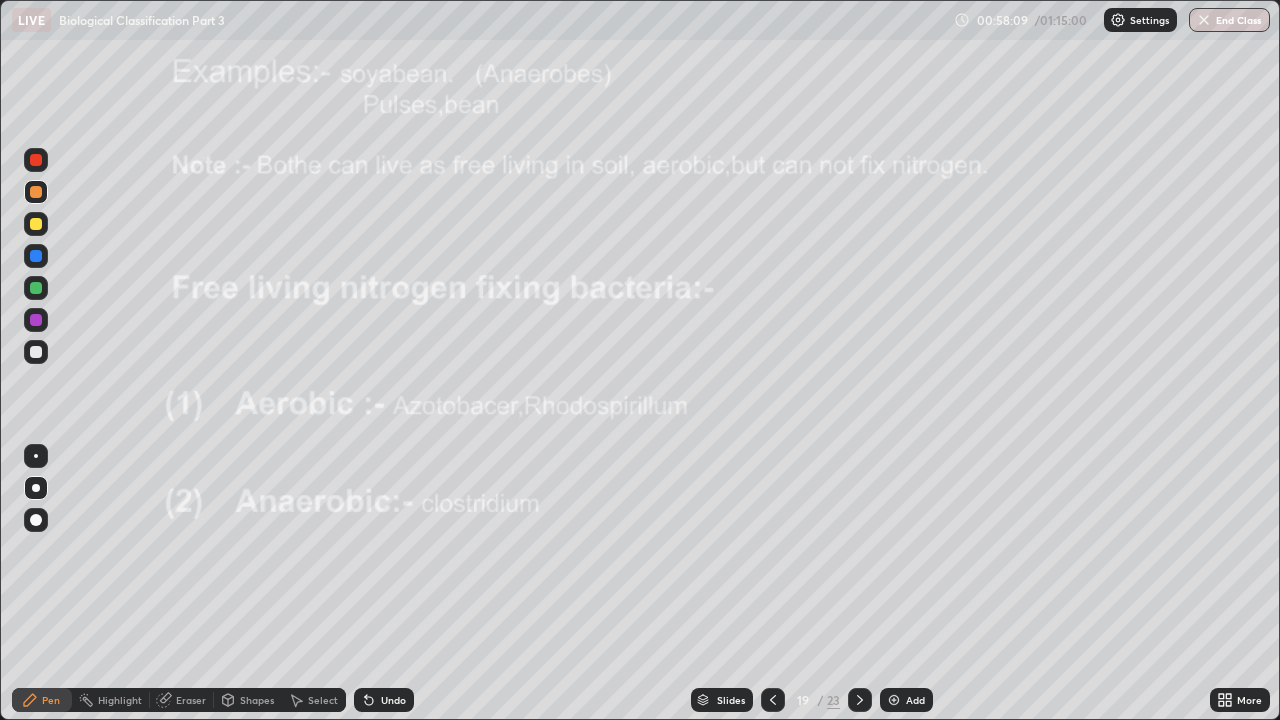 click 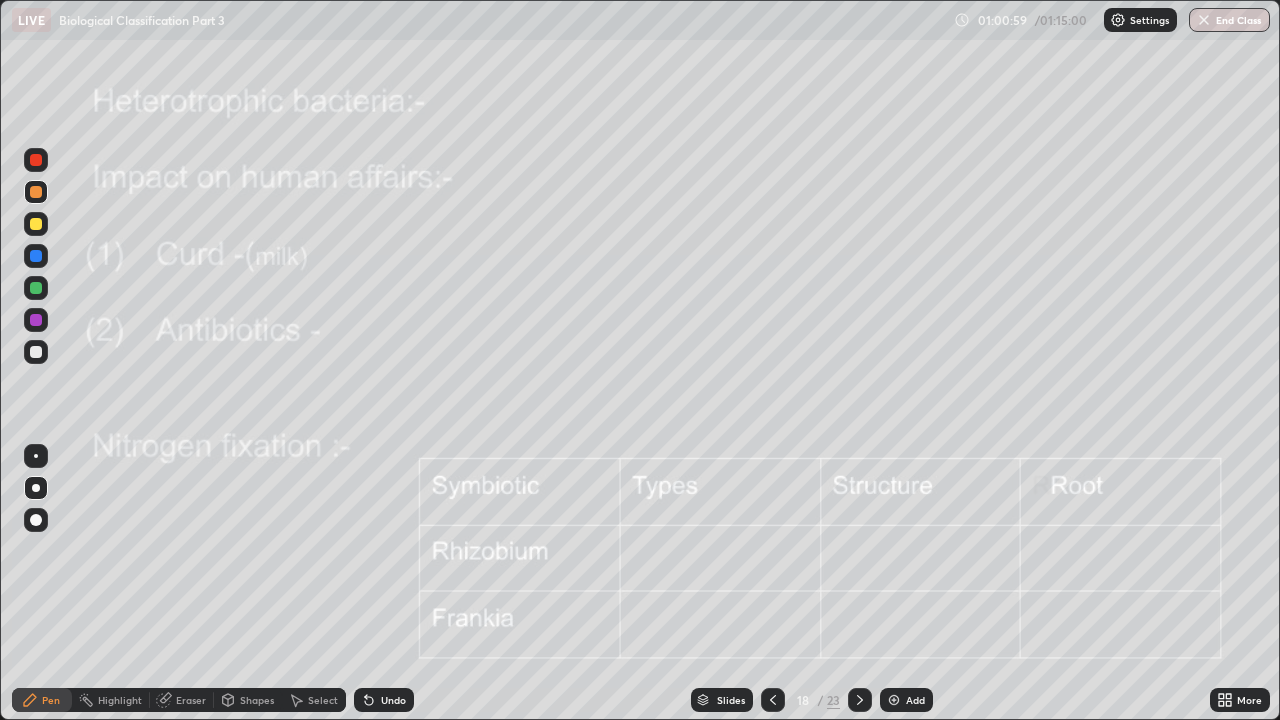 click 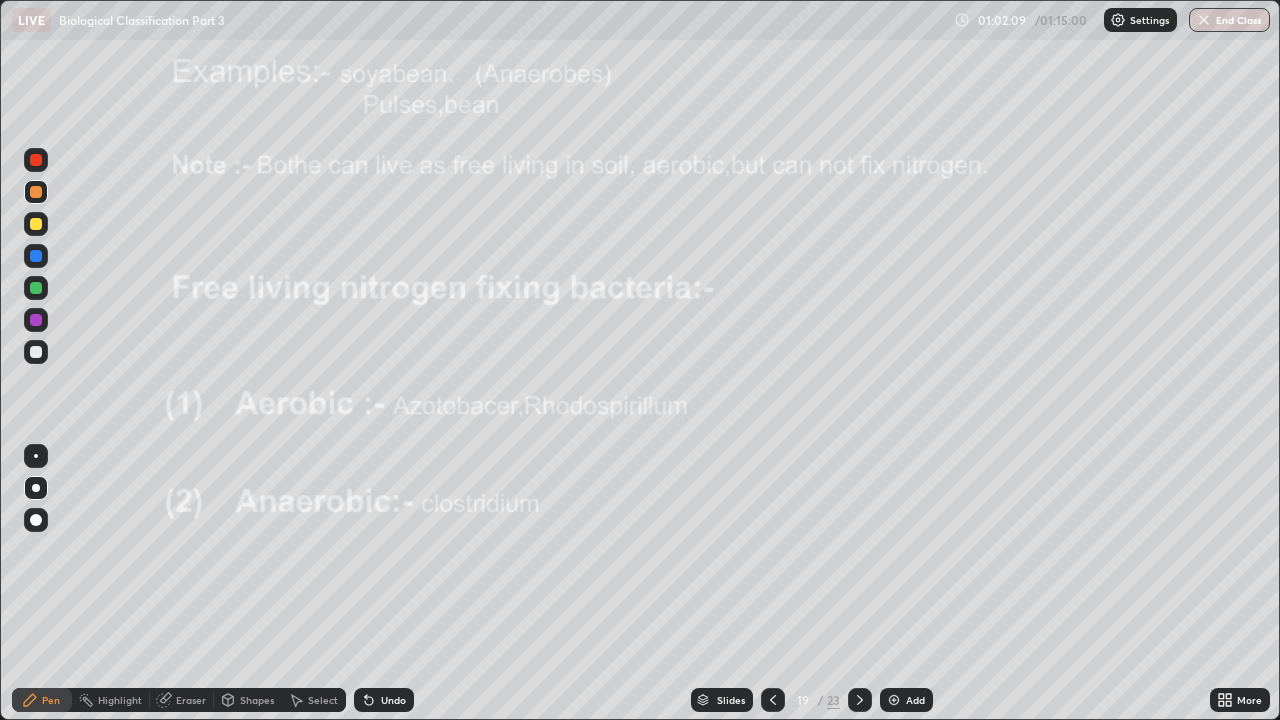 click 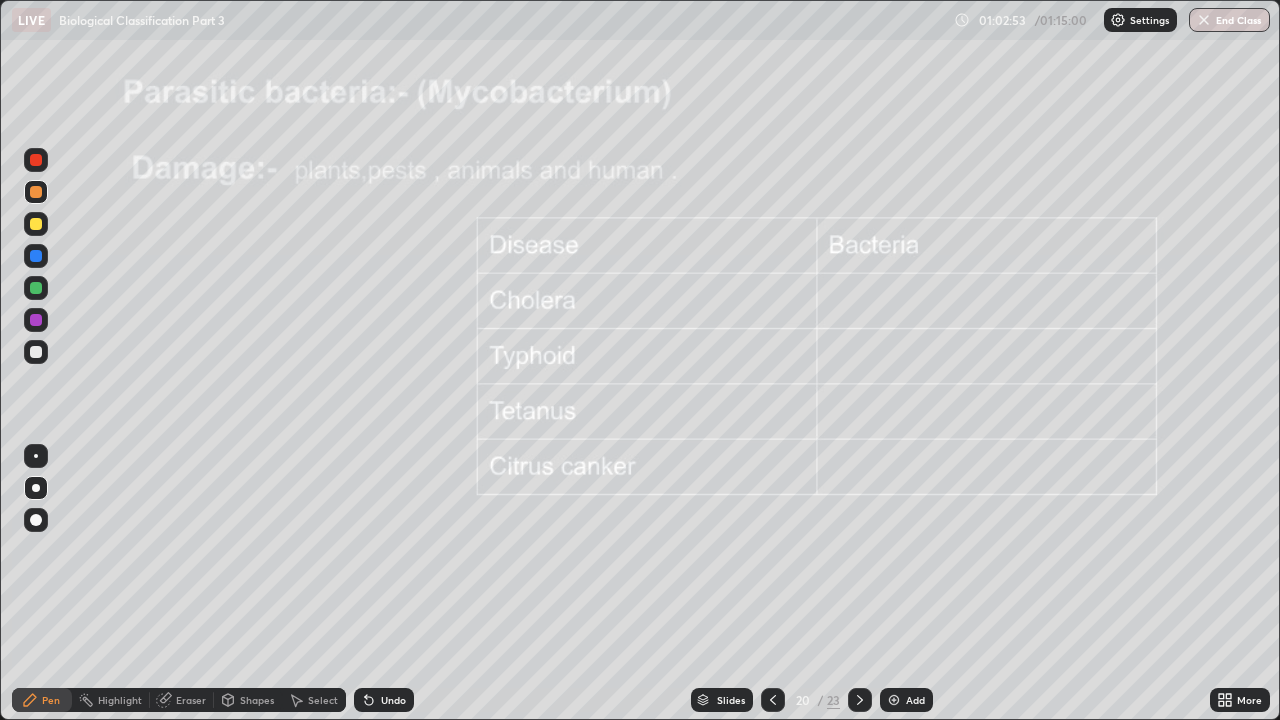 click on "Undo" at bounding box center (393, 700) 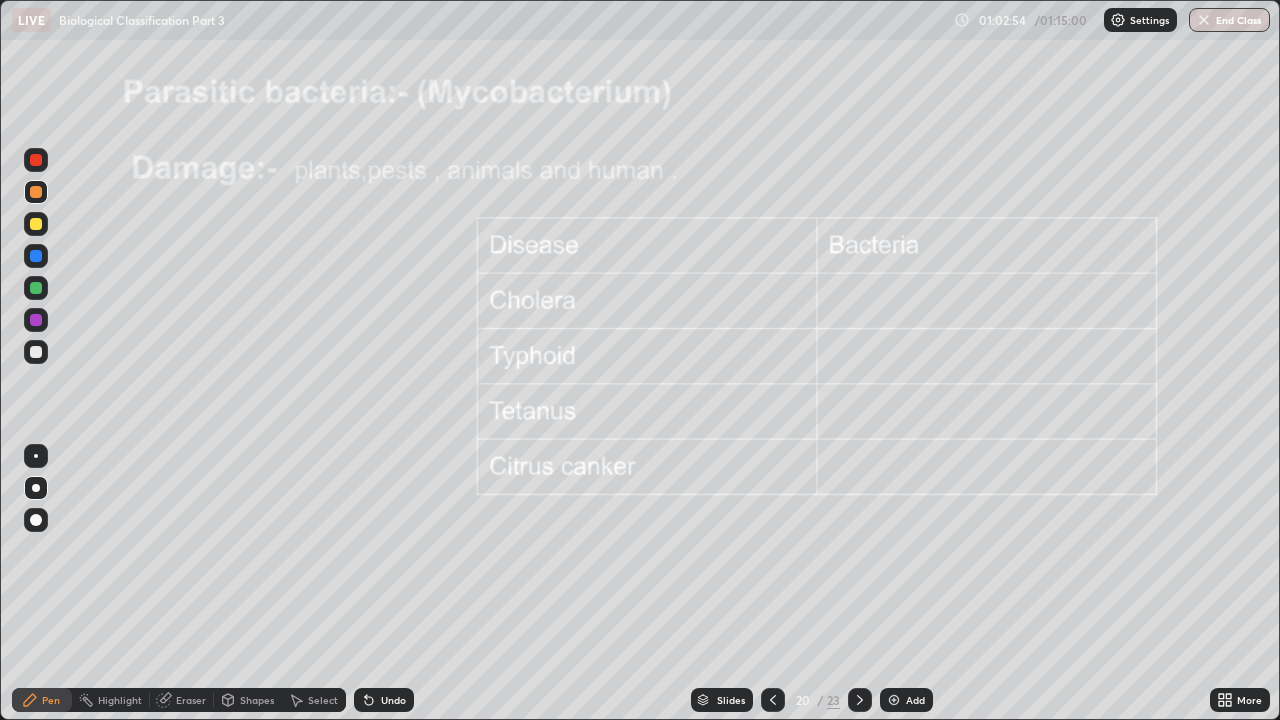 click on "Undo" at bounding box center (393, 700) 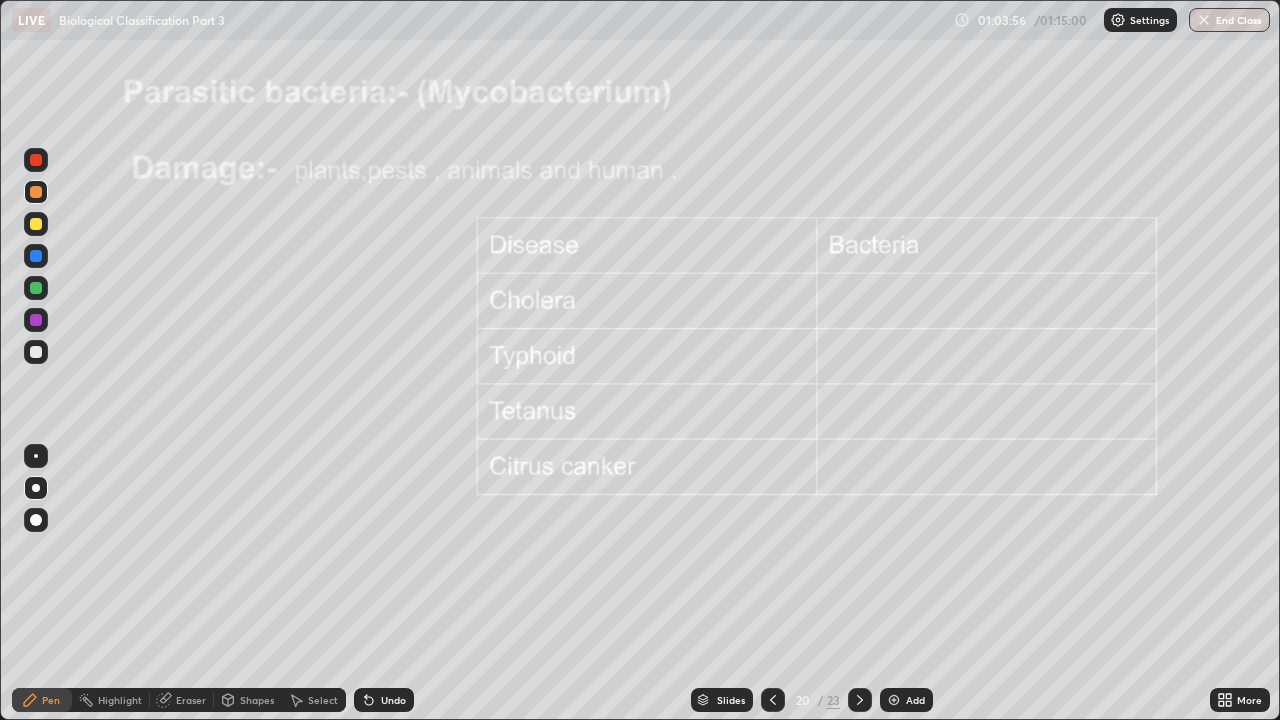 click 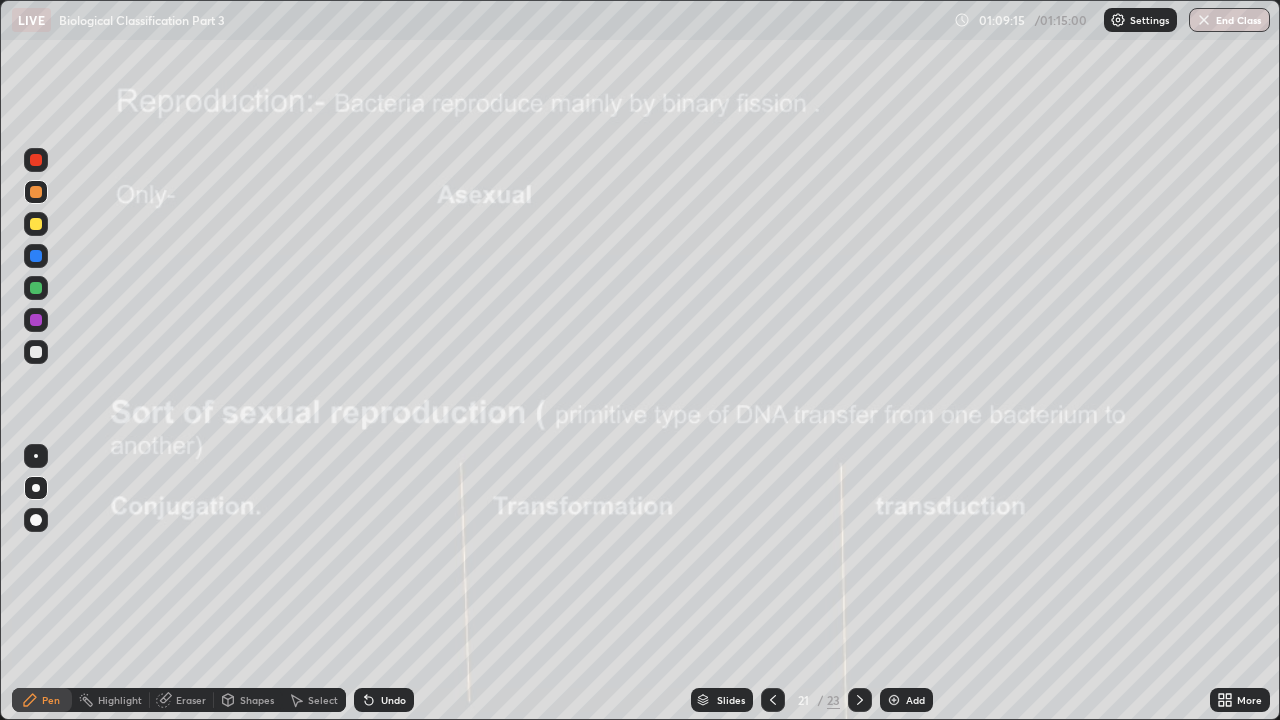 click 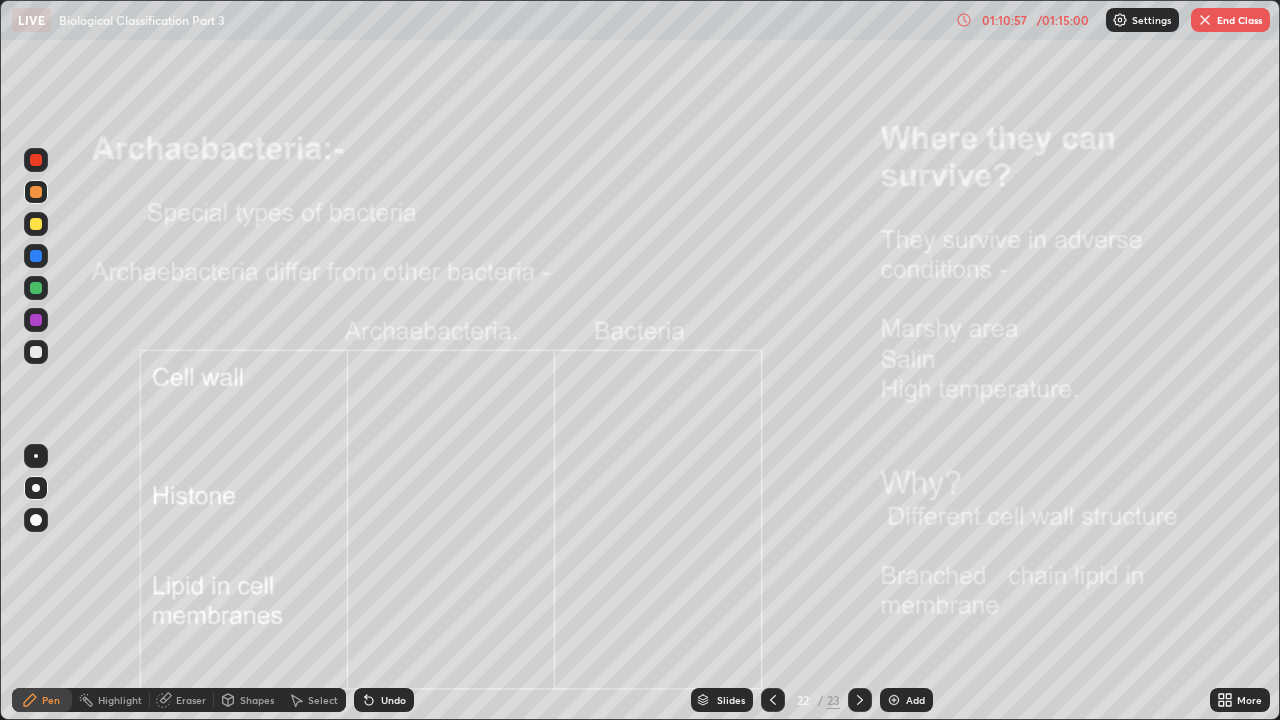 click on "End Class" at bounding box center (1230, 20) 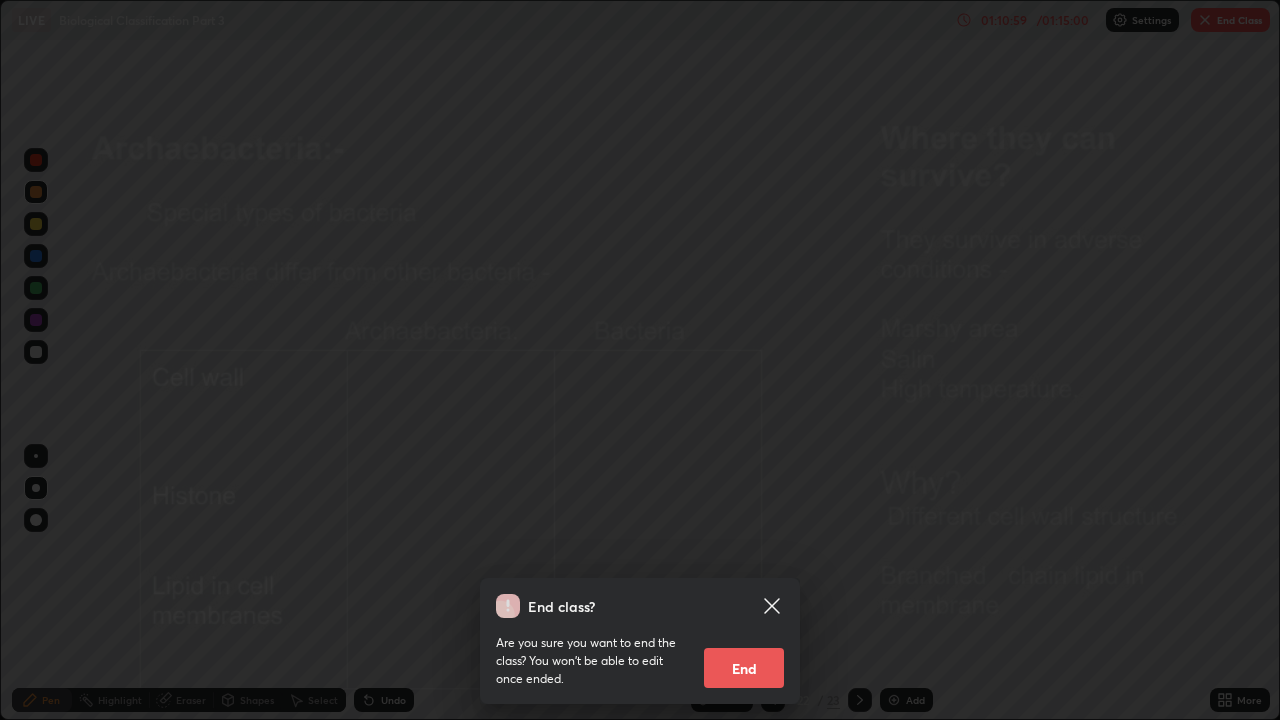 click on "End" at bounding box center (744, 668) 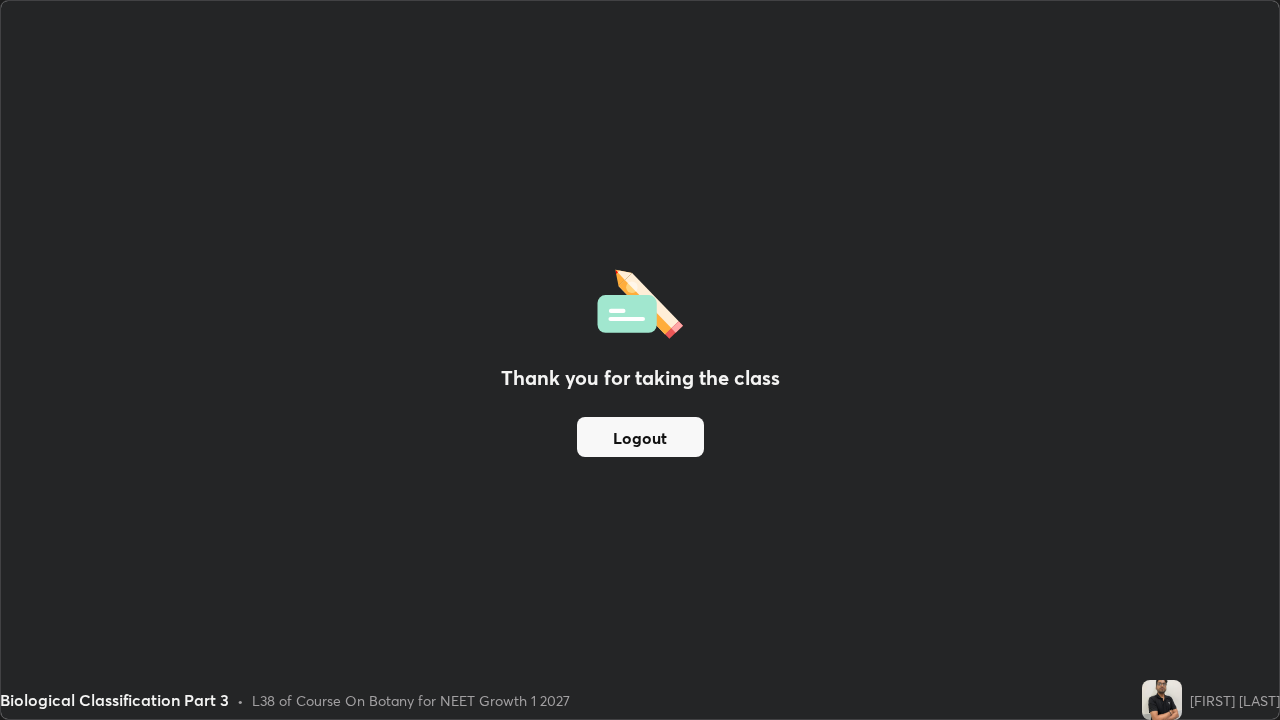 click on "Thank you for taking the class Logout" at bounding box center (640, 360) 